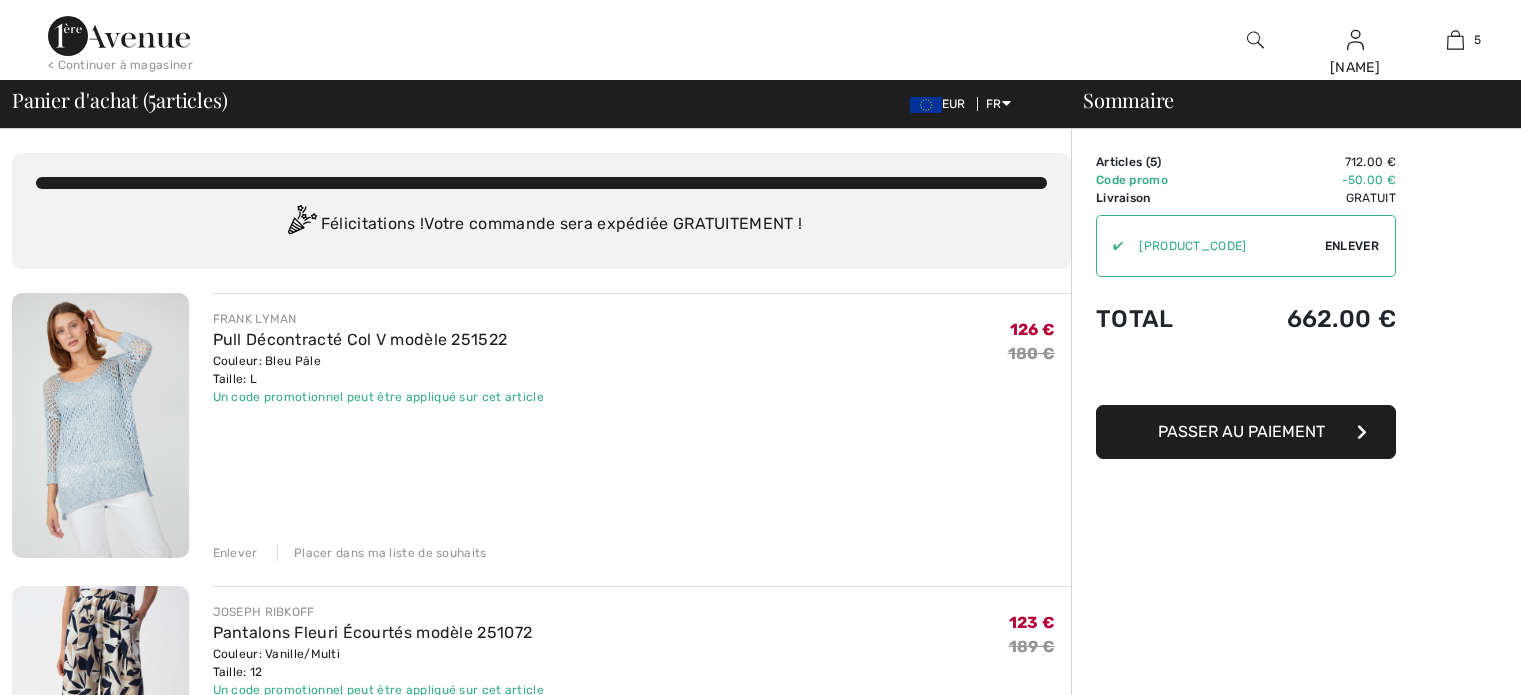 scroll, scrollTop: 1300, scrollLeft: 0, axis: vertical 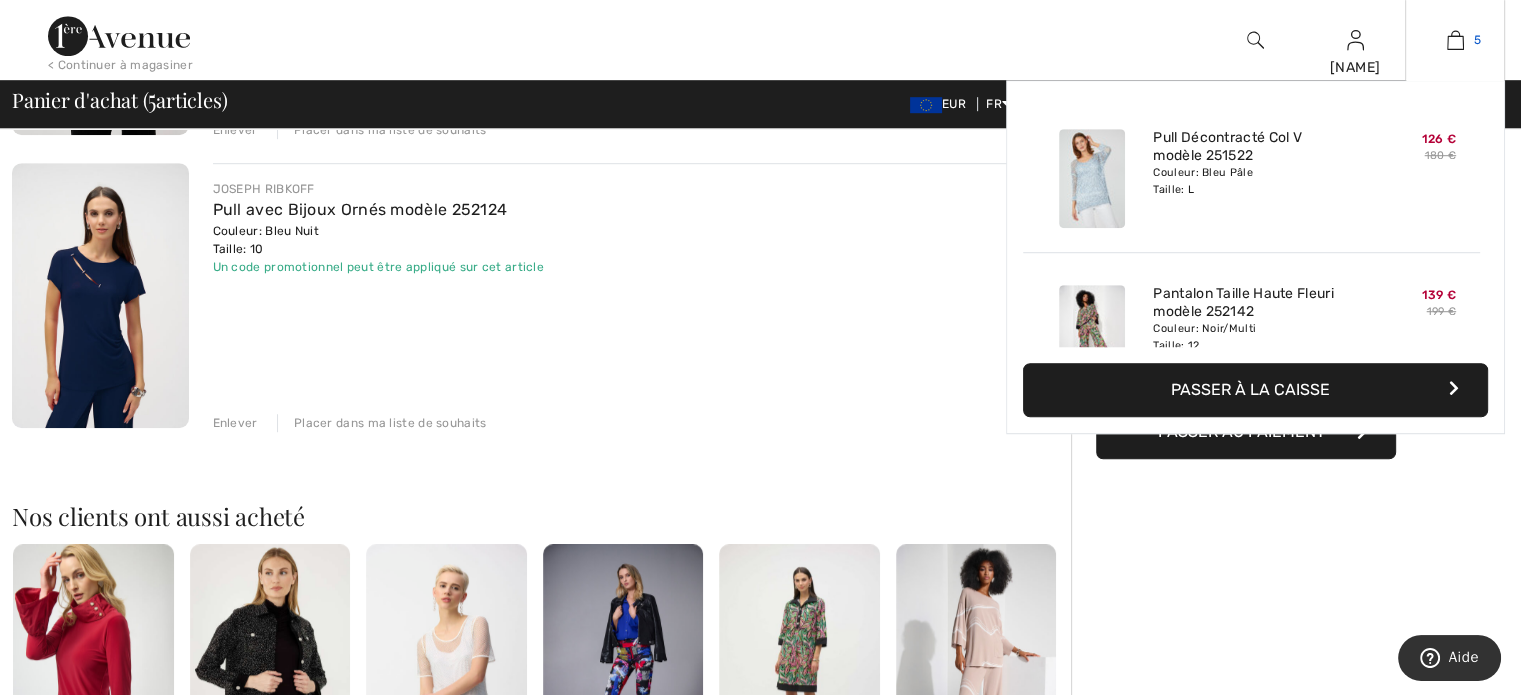 click at bounding box center (1455, 40) 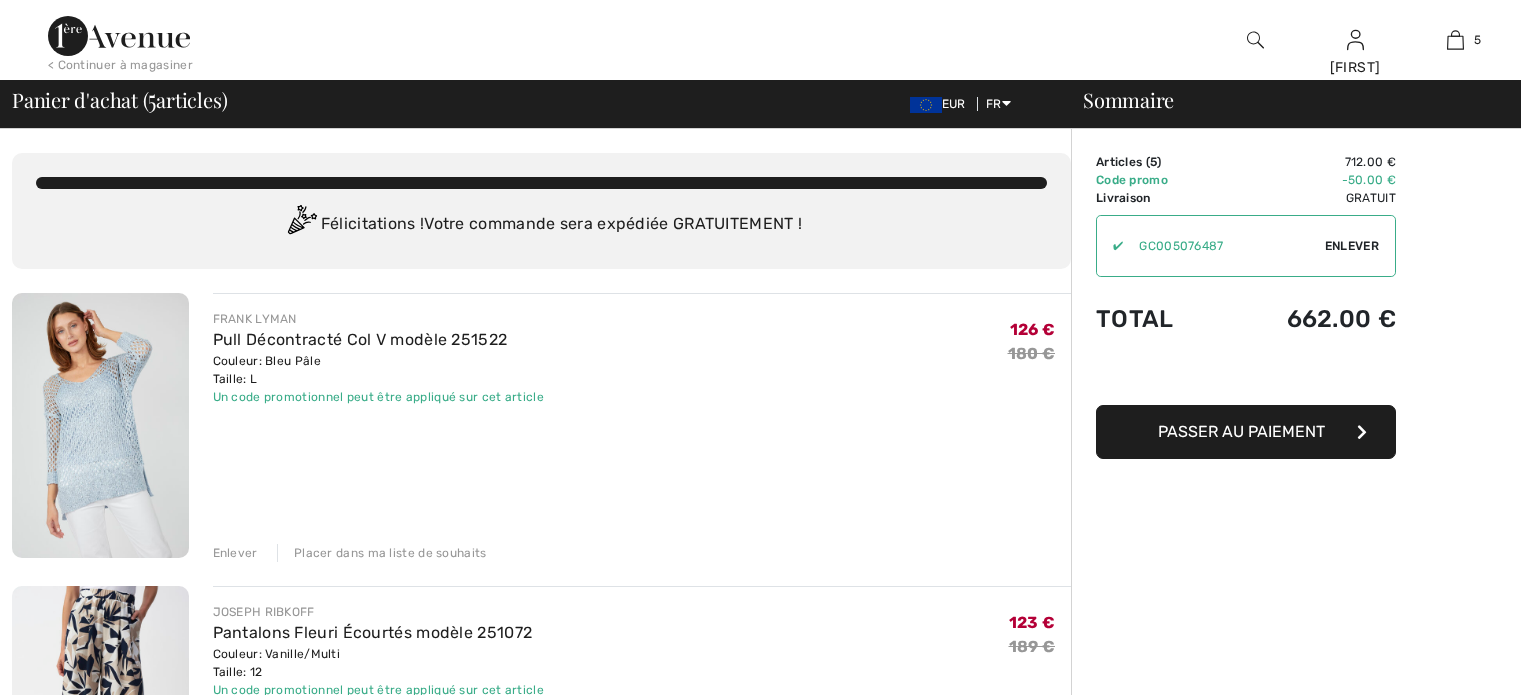 scroll, scrollTop: 0, scrollLeft: 0, axis: both 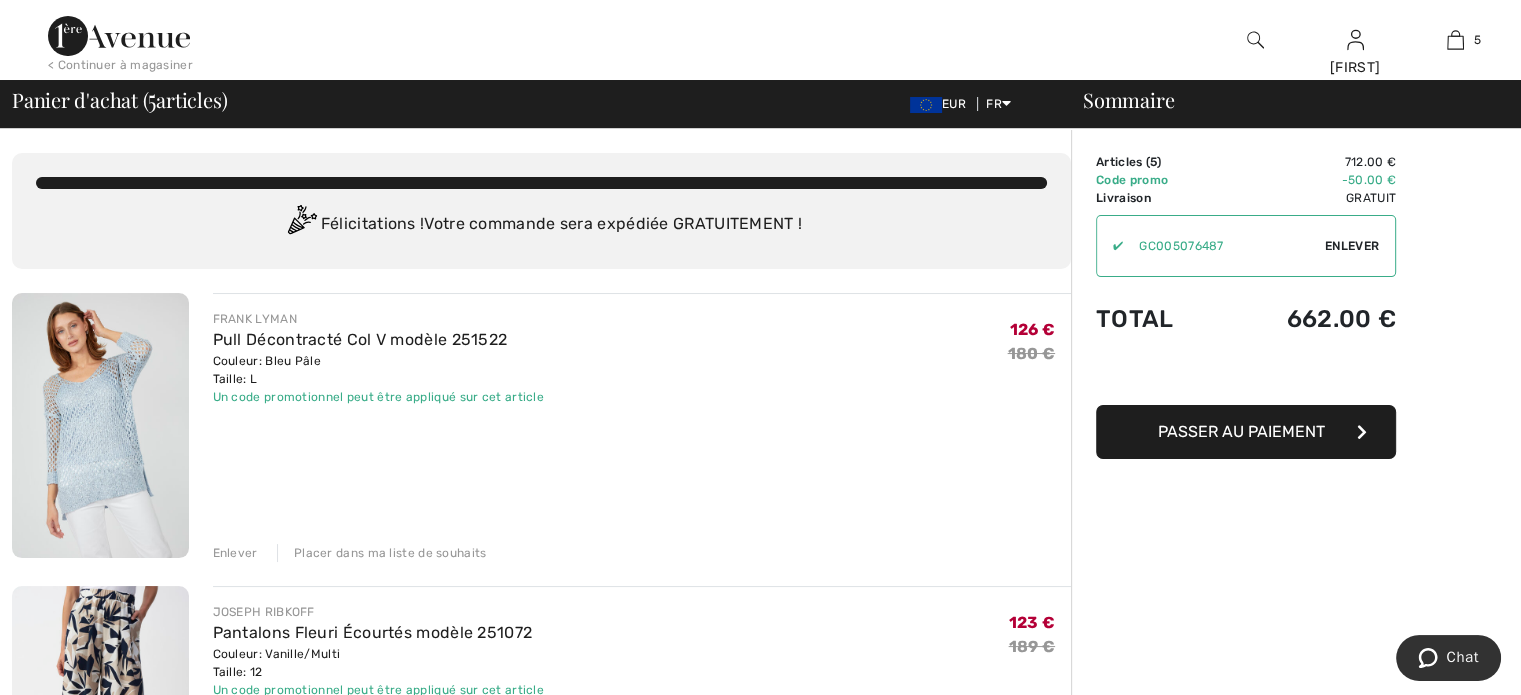 click at bounding box center [119, 36] 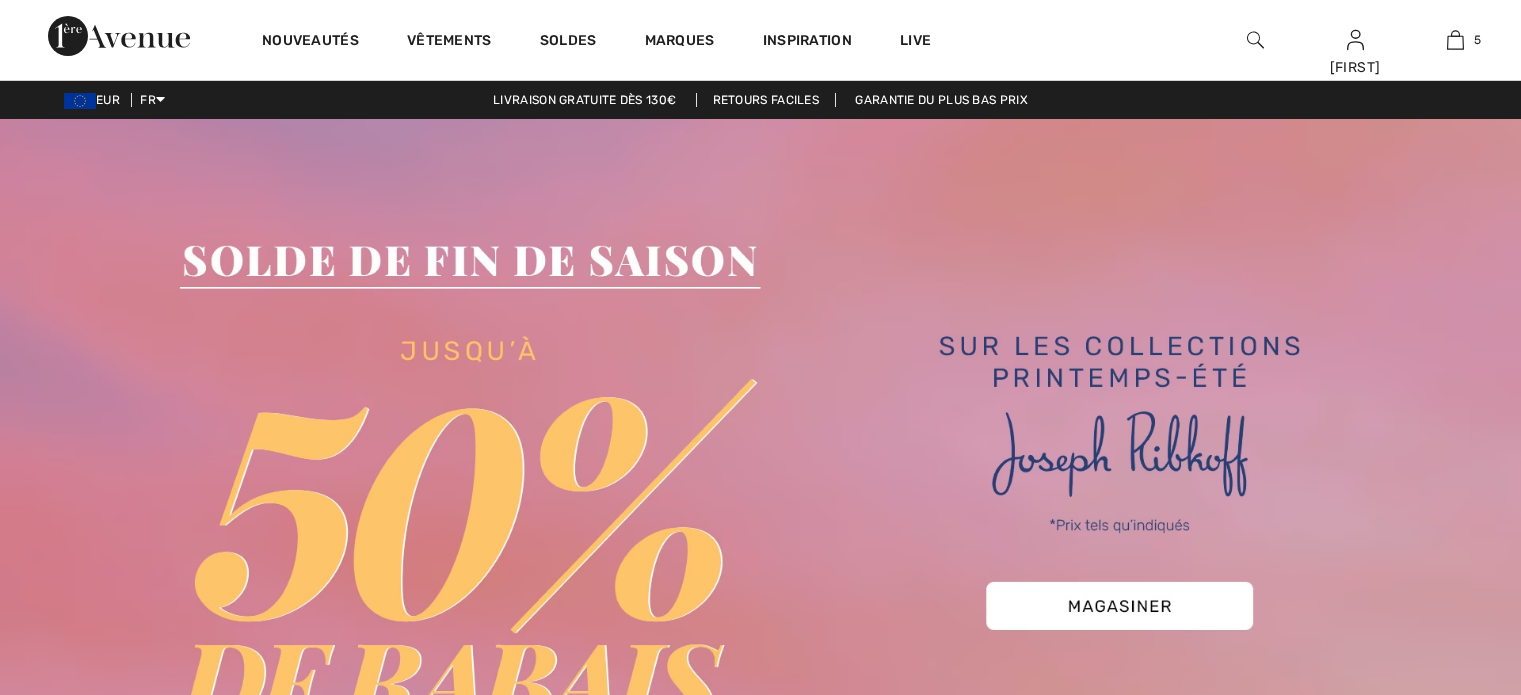 scroll, scrollTop: 0, scrollLeft: 0, axis: both 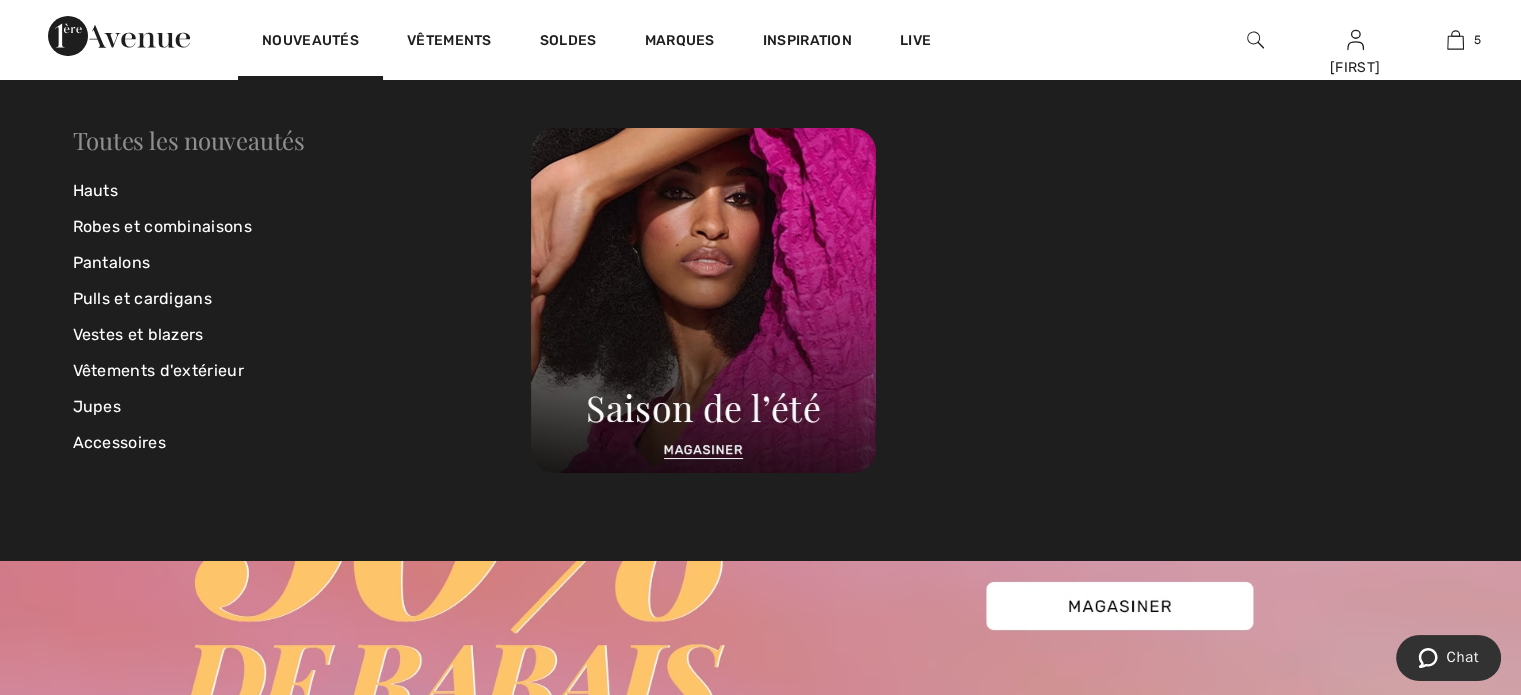 click on "Toutes les nouveautés" at bounding box center [189, 140] 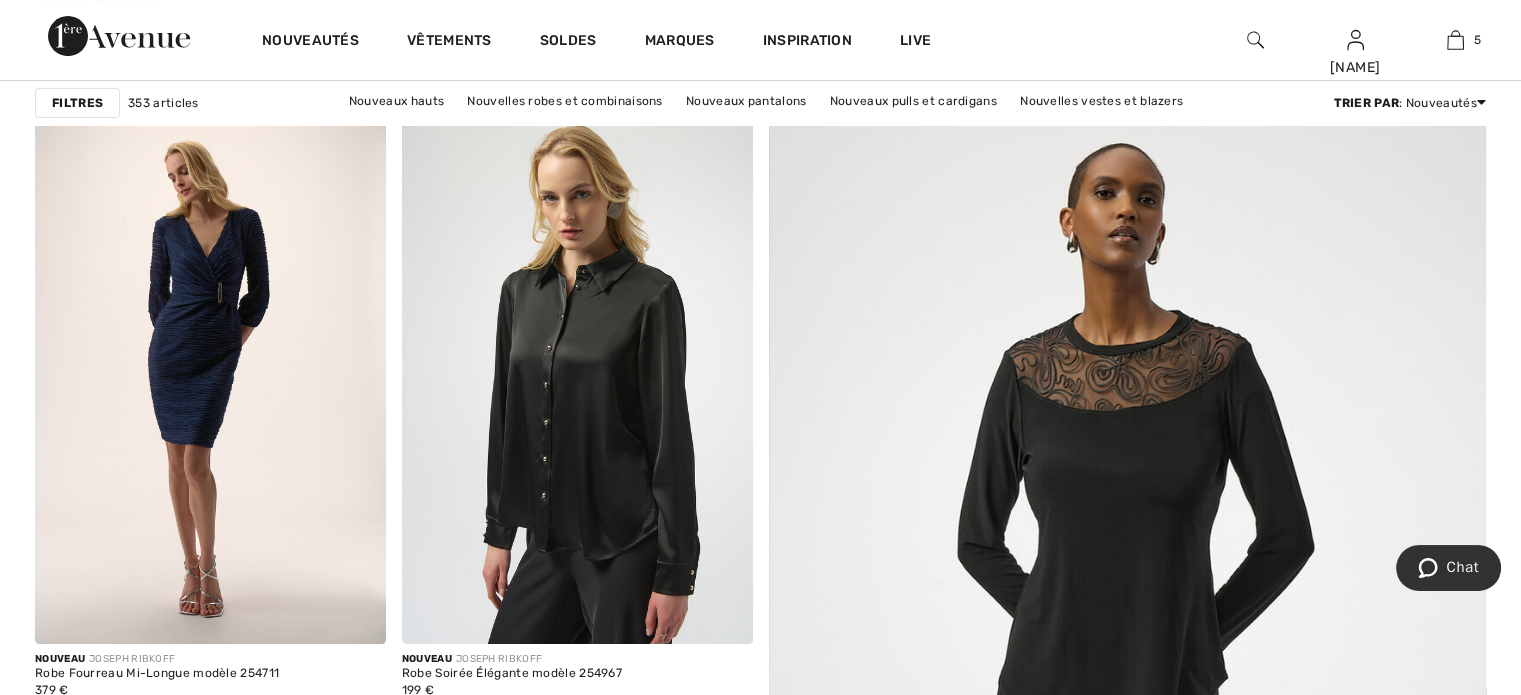 scroll, scrollTop: 300, scrollLeft: 0, axis: vertical 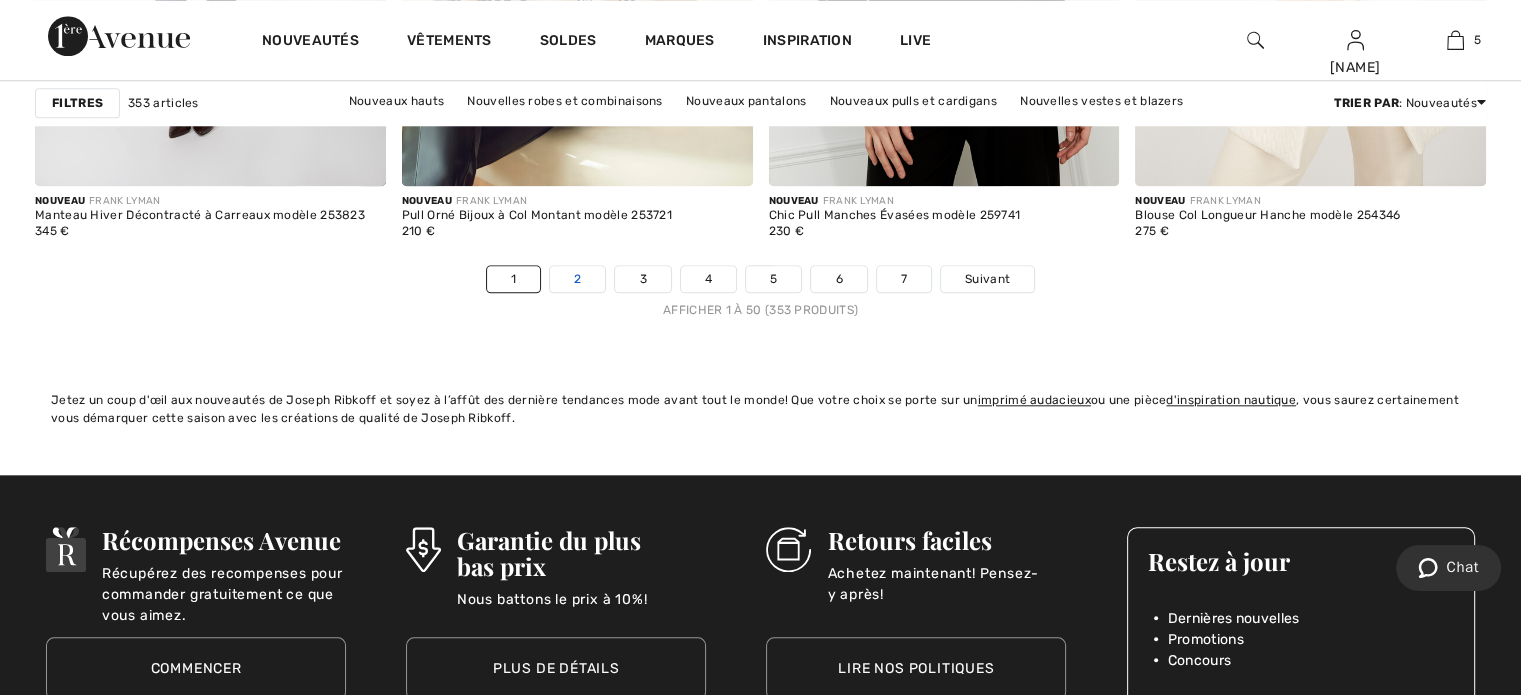 click on "2" at bounding box center [577, 279] 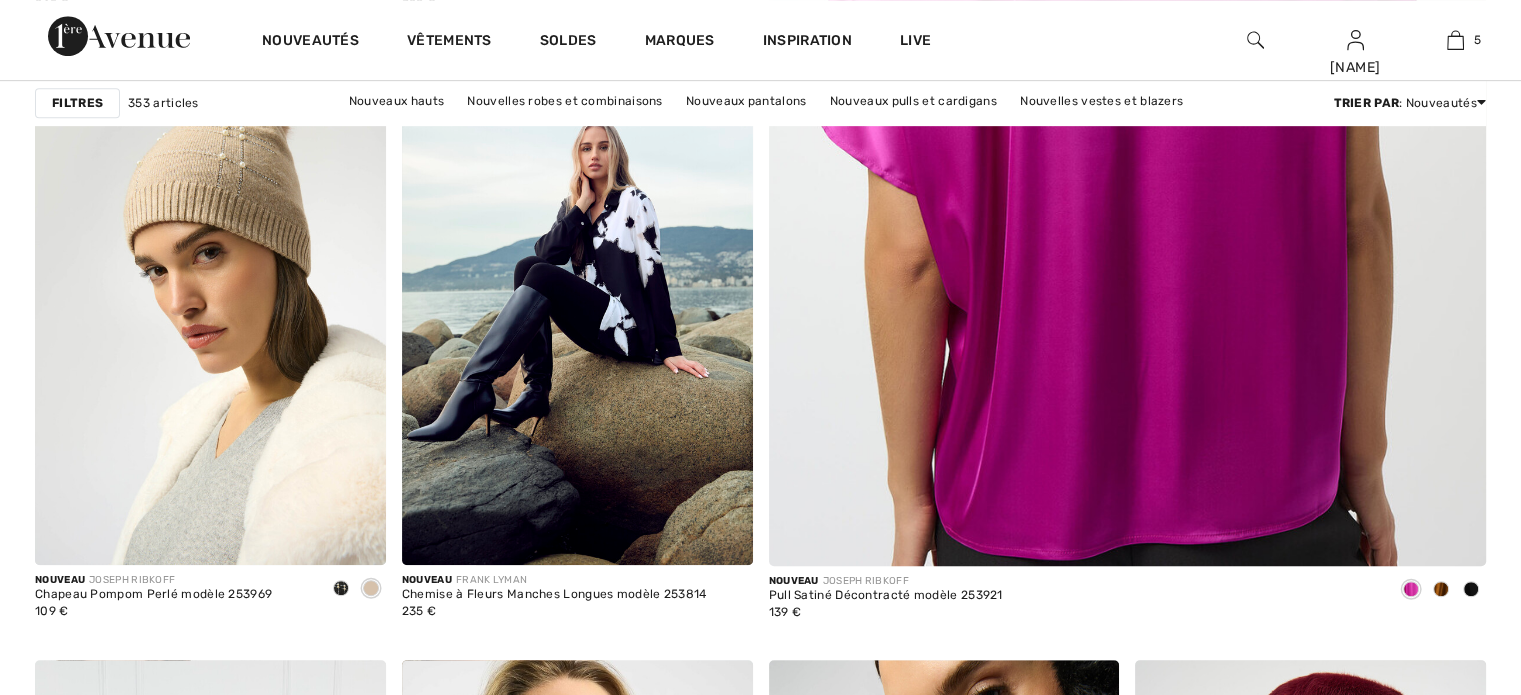 scroll, scrollTop: 0, scrollLeft: 0, axis: both 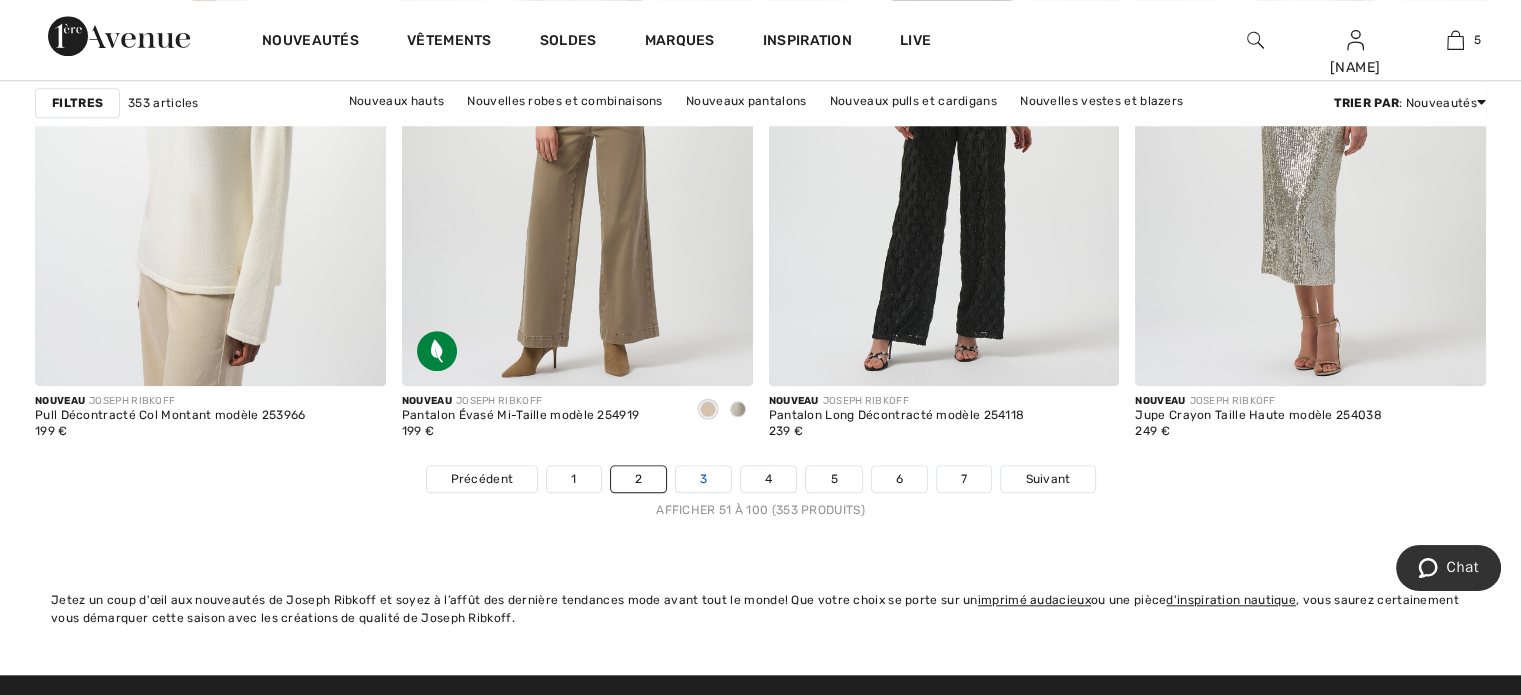 click on "3" at bounding box center [703, 479] 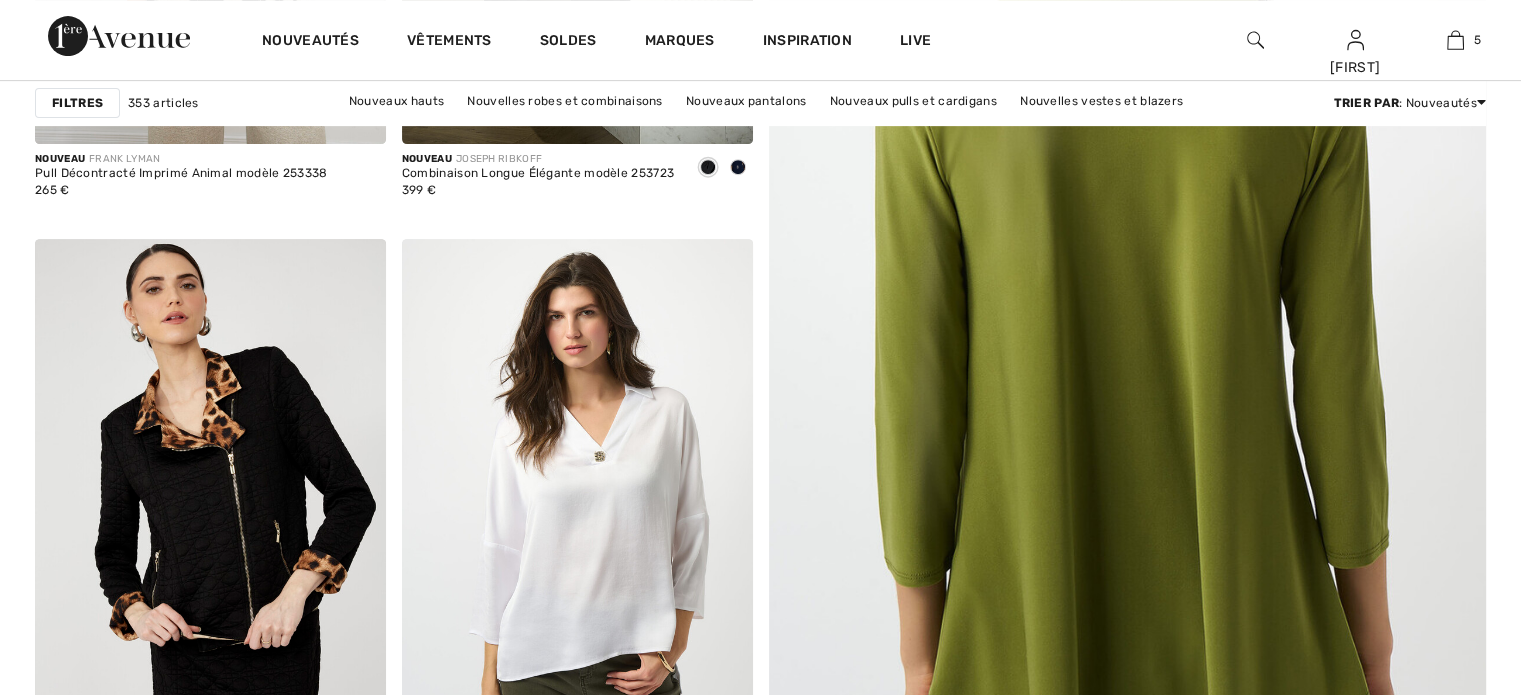 scroll, scrollTop: 800, scrollLeft: 0, axis: vertical 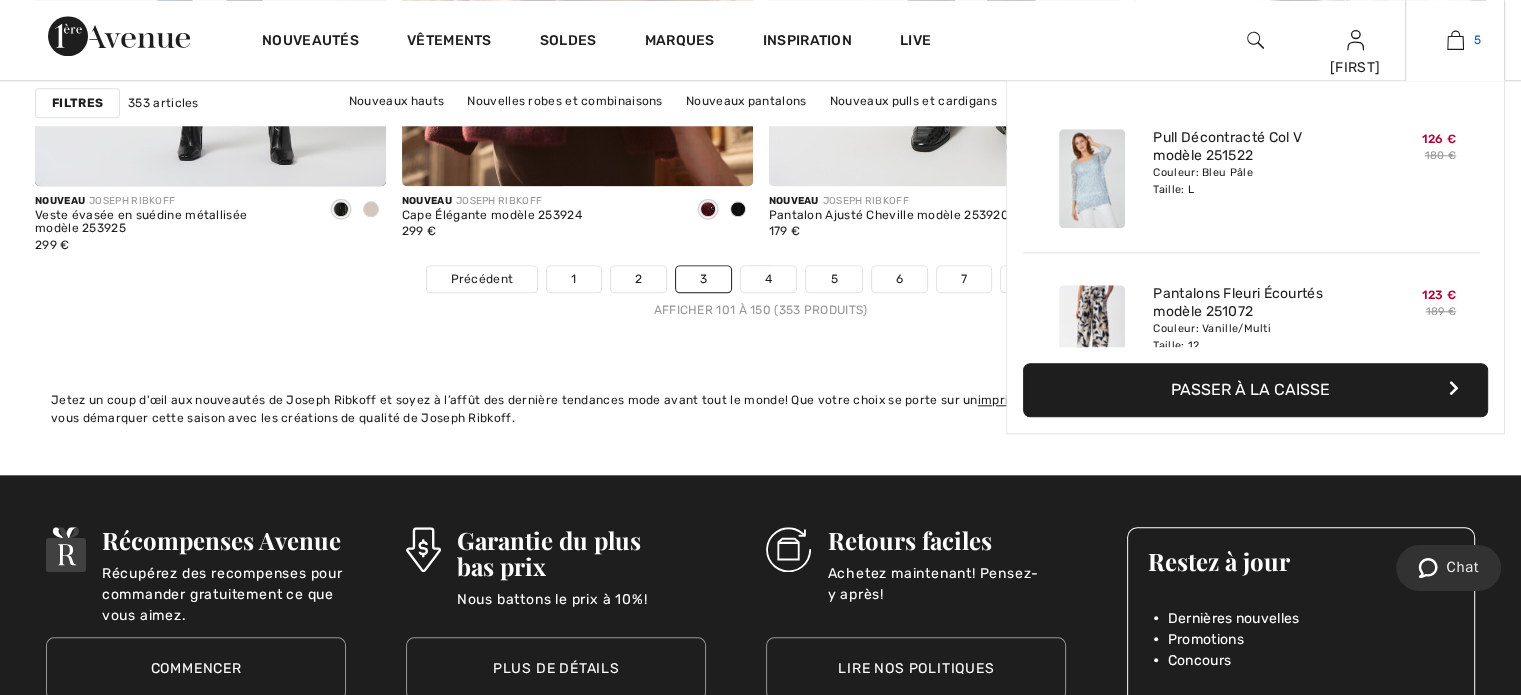 click on "5" at bounding box center (1455, 40) 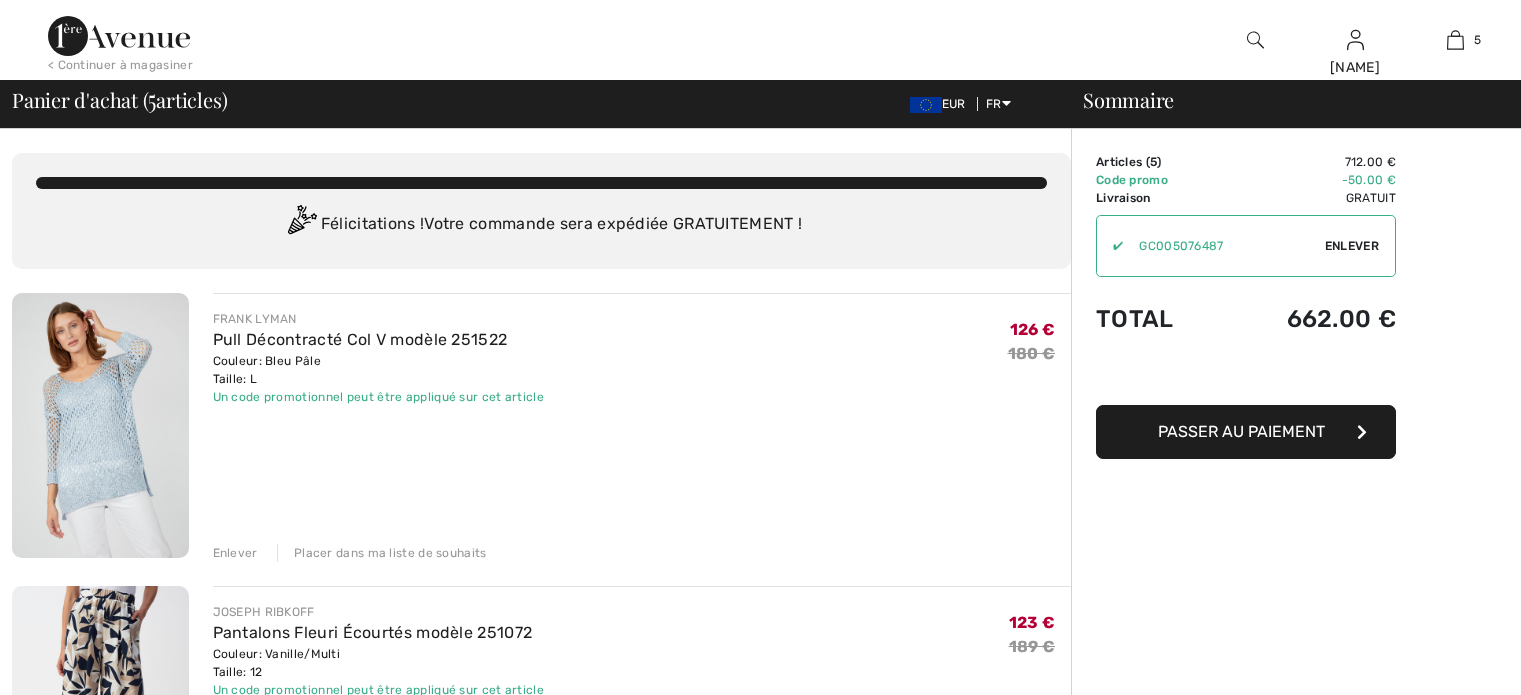 scroll, scrollTop: 0, scrollLeft: 0, axis: both 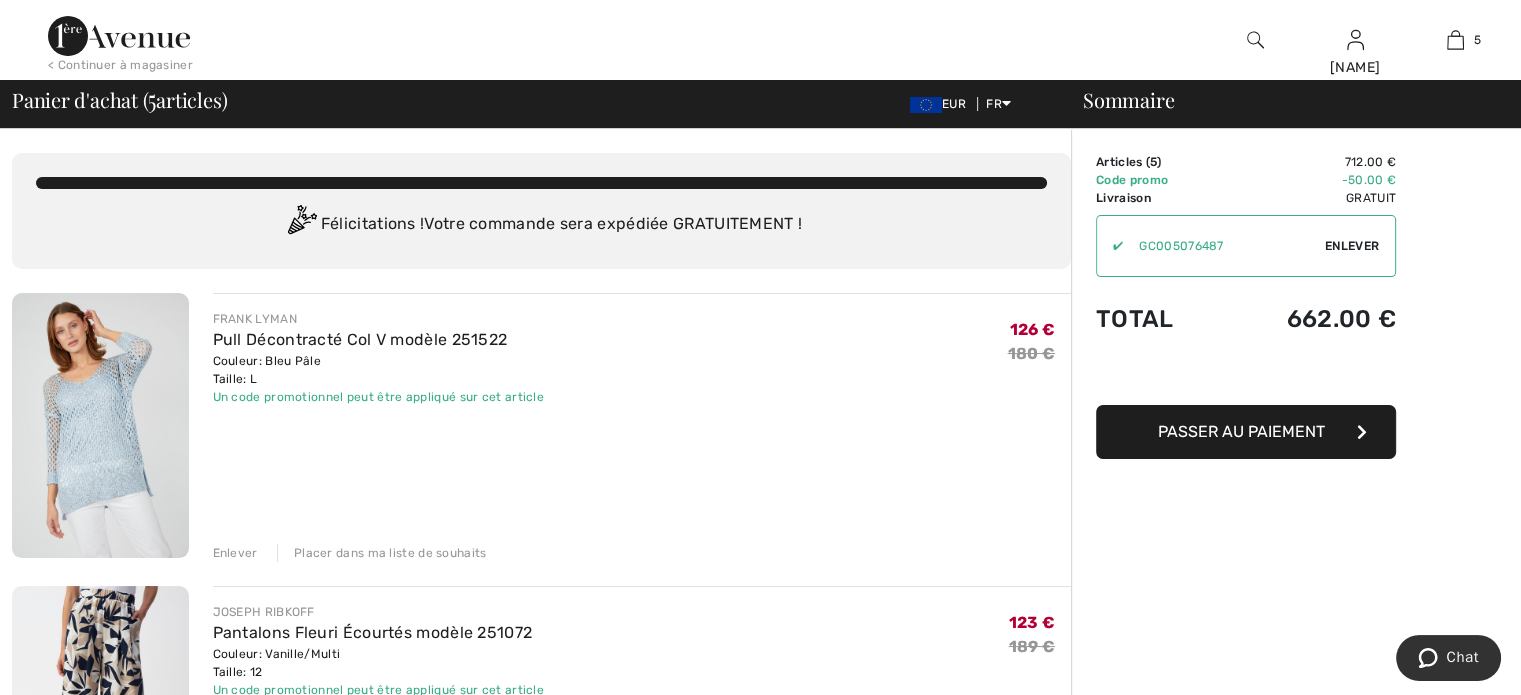 click at bounding box center [100, 425] 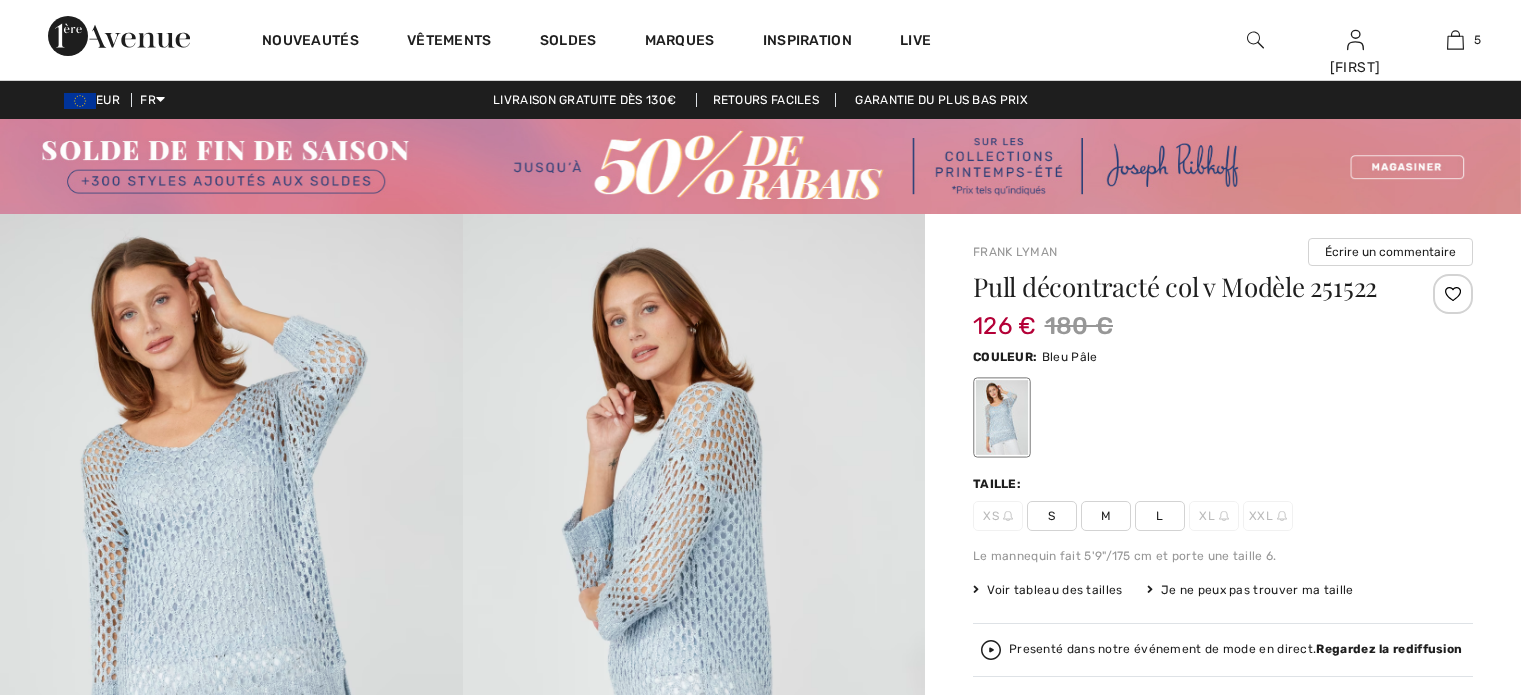scroll, scrollTop: 0, scrollLeft: 0, axis: both 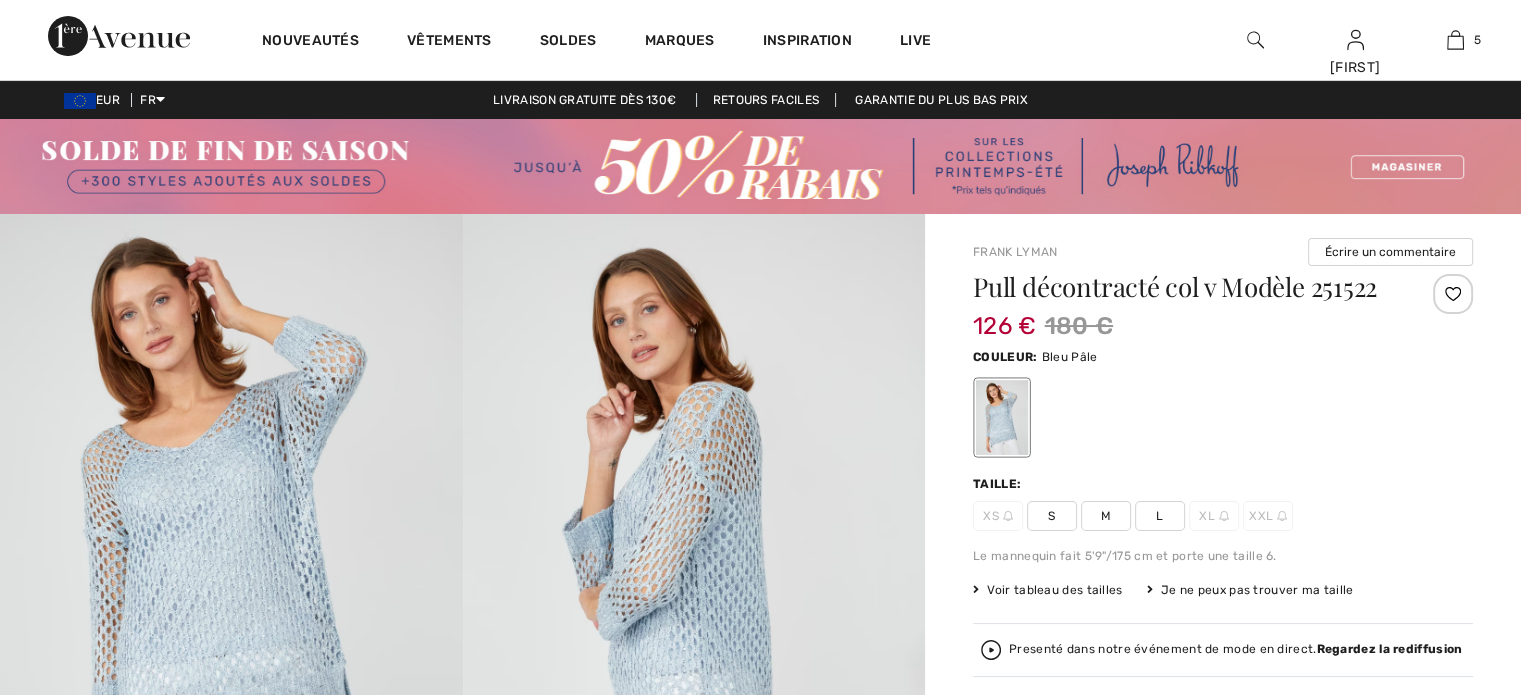 click on "M" at bounding box center [1106, 516] 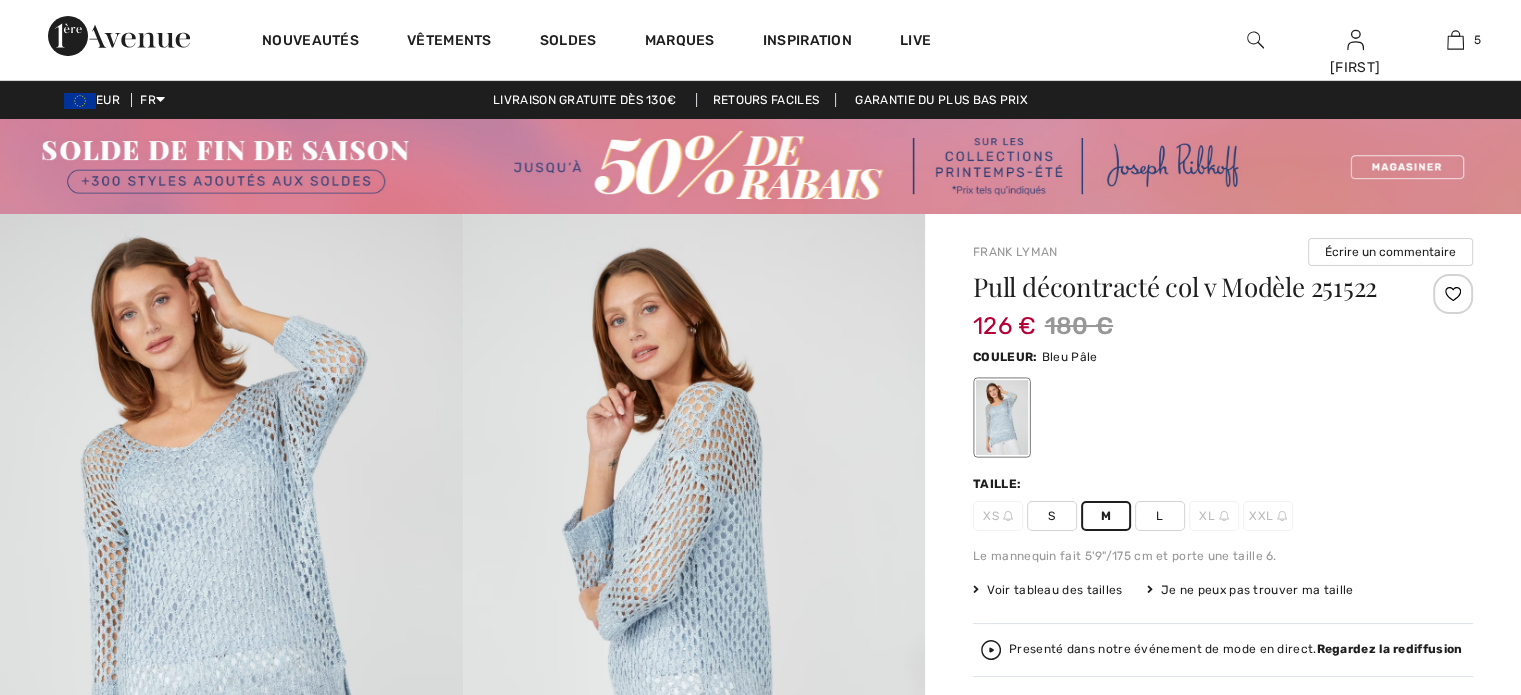 scroll, scrollTop: 0, scrollLeft: 0, axis: both 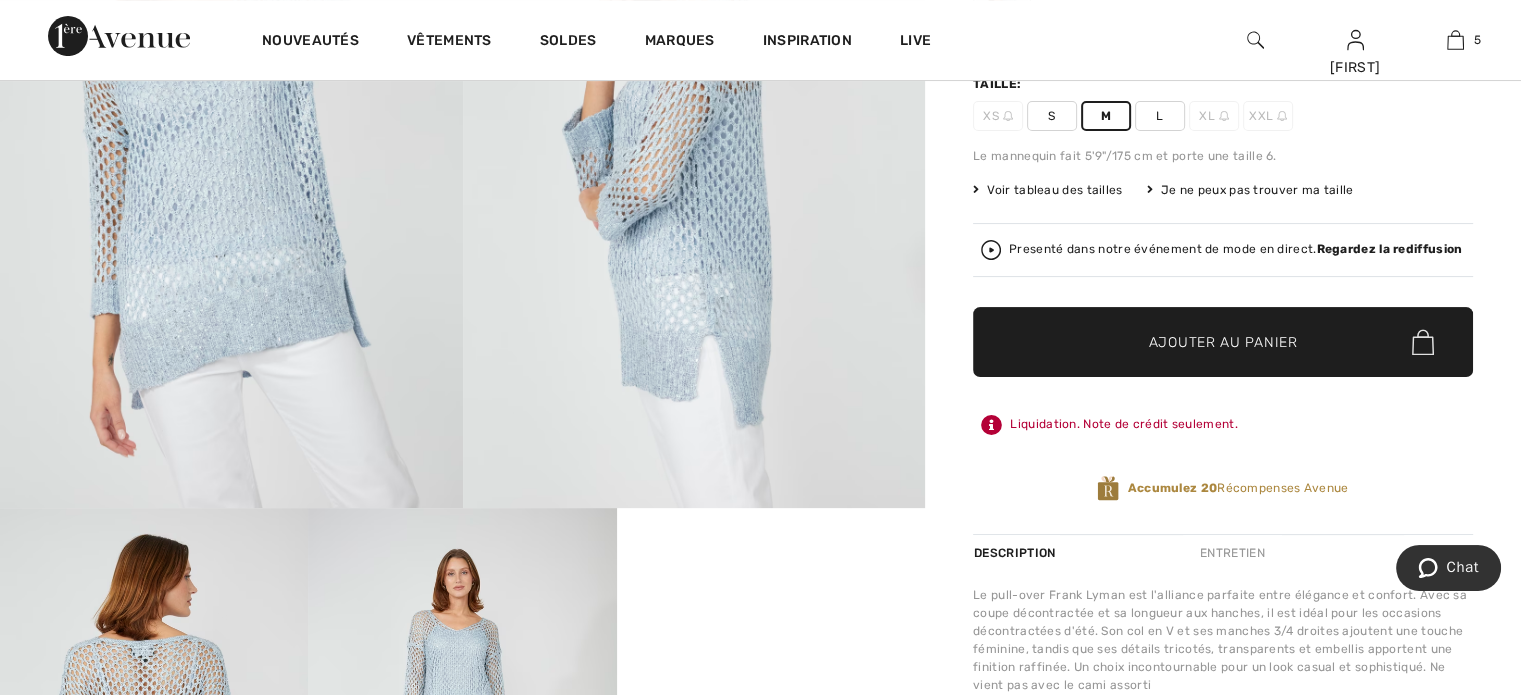 click on "✔ Ajouté au panier
Ajouter au panier" at bounding box center [1223, 342] 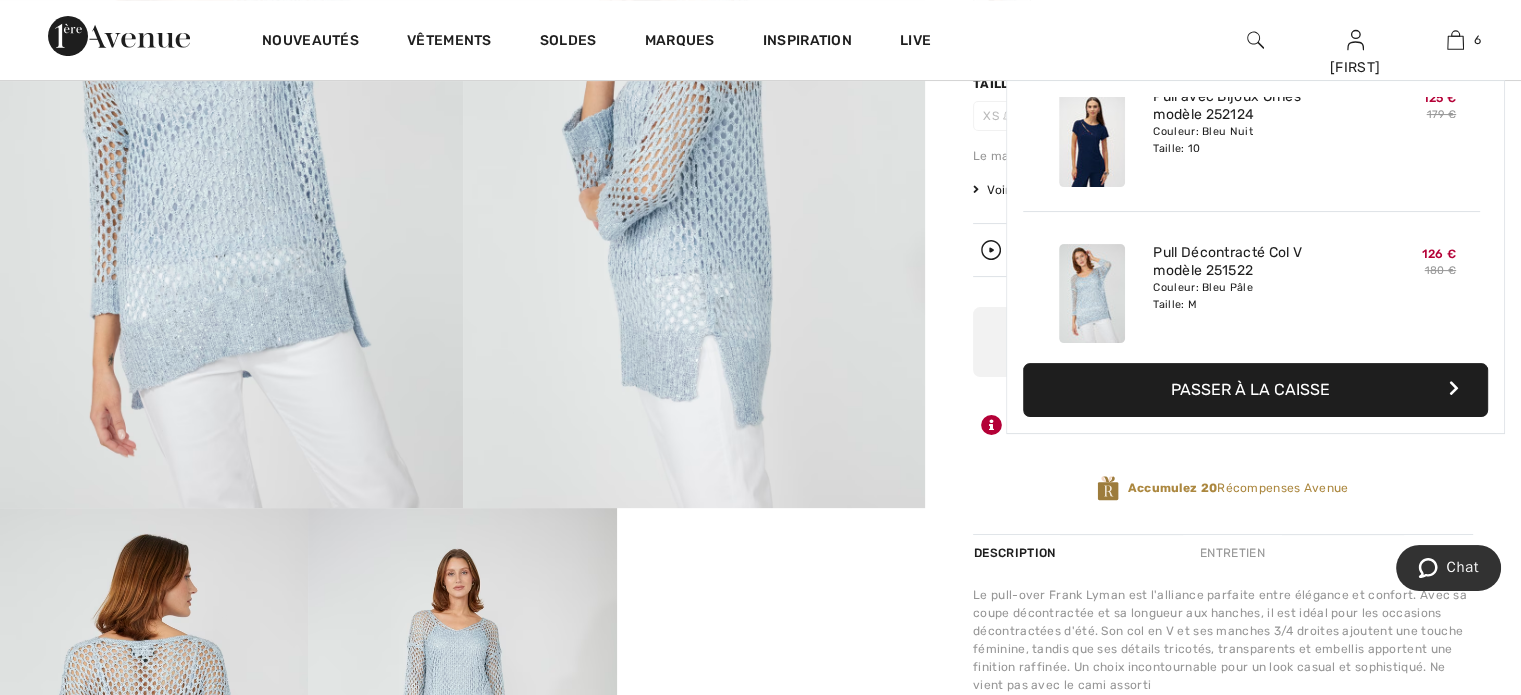 scroll, scrollTop: 684, scrollLeft: 0, axis: vertical 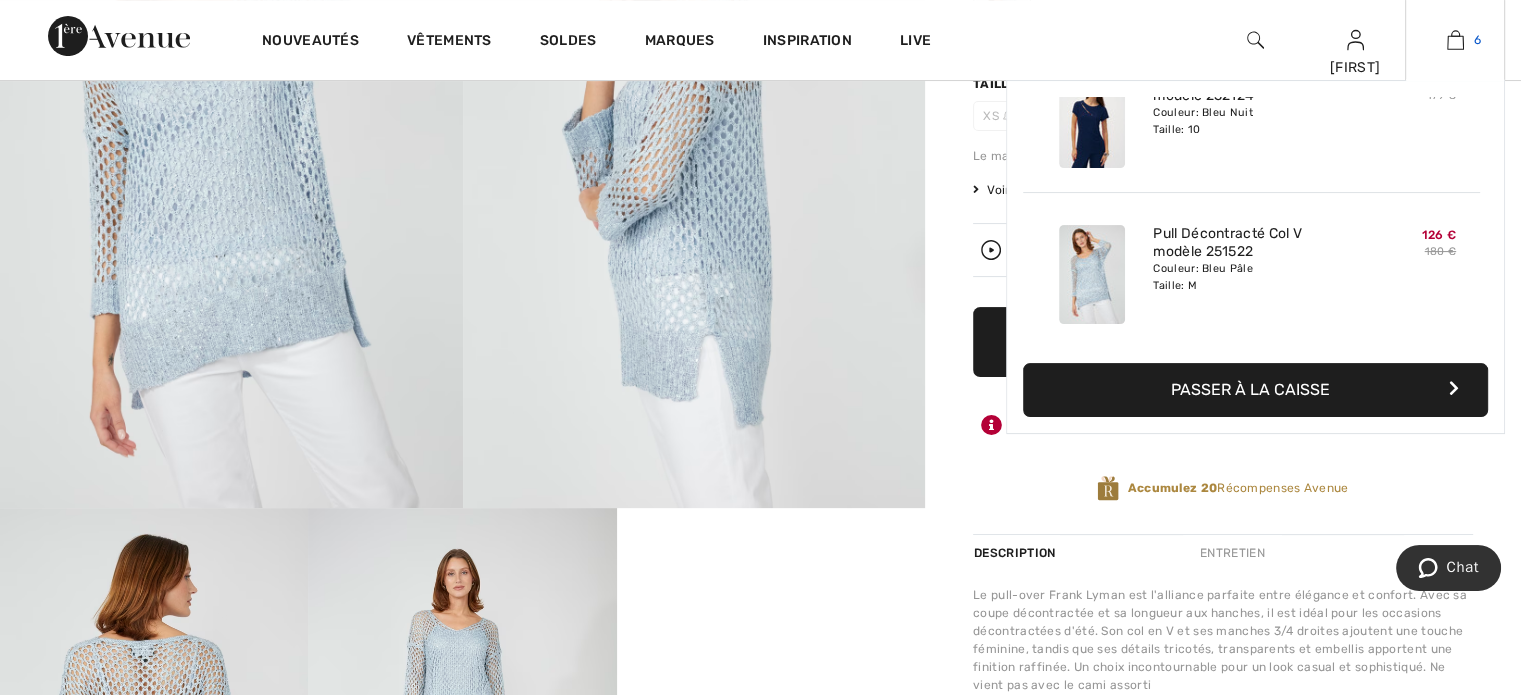 click at bounding box center (1455, 40) 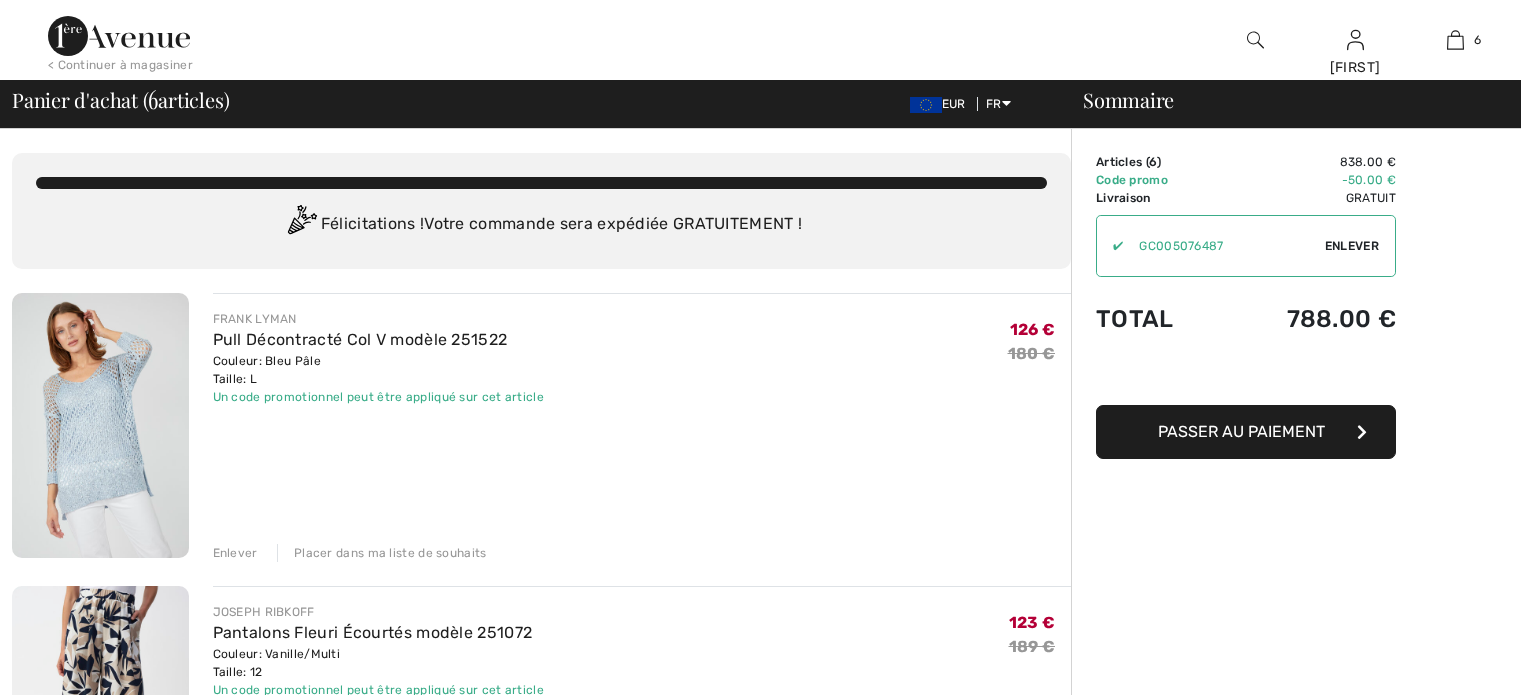 scroll, scrollTop: 0, scrollLeft: 0, axis: both 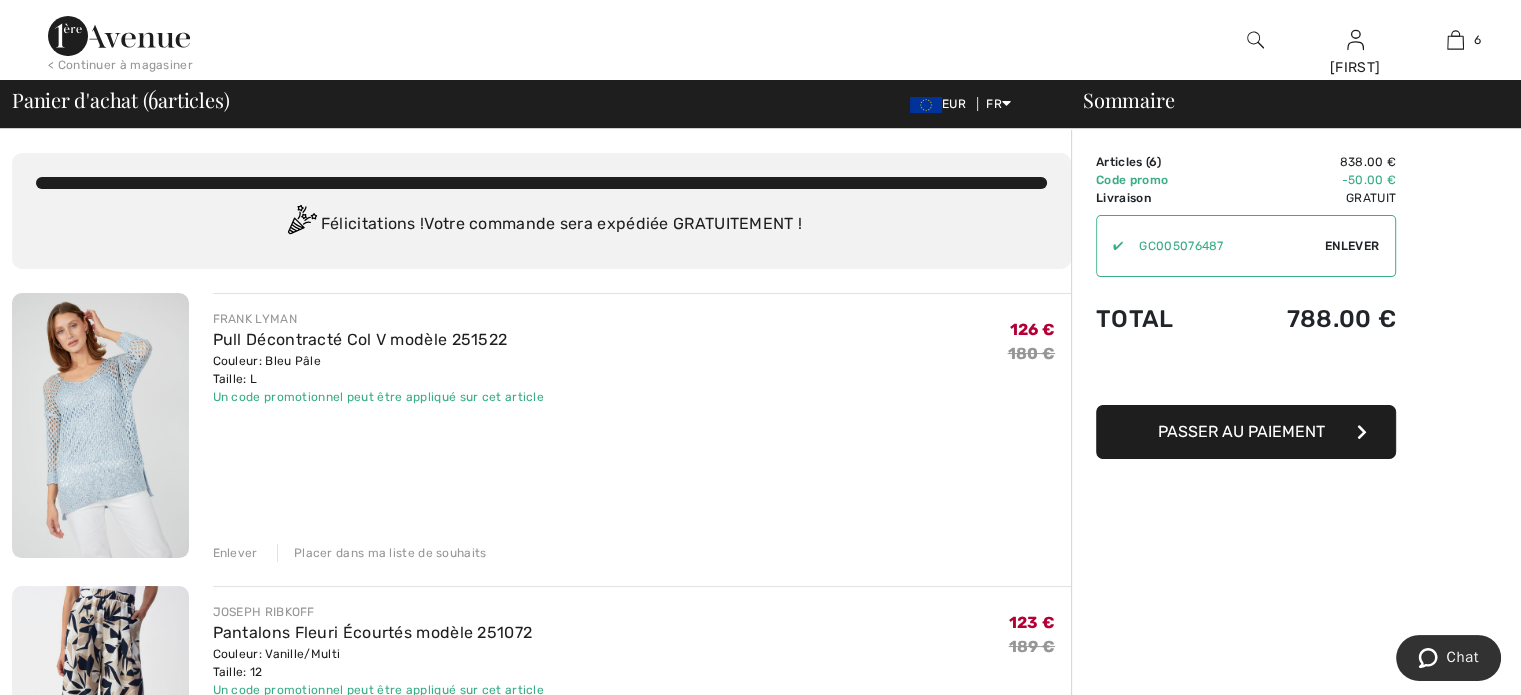 click on "Enlever" at bounding box center (235, 553) 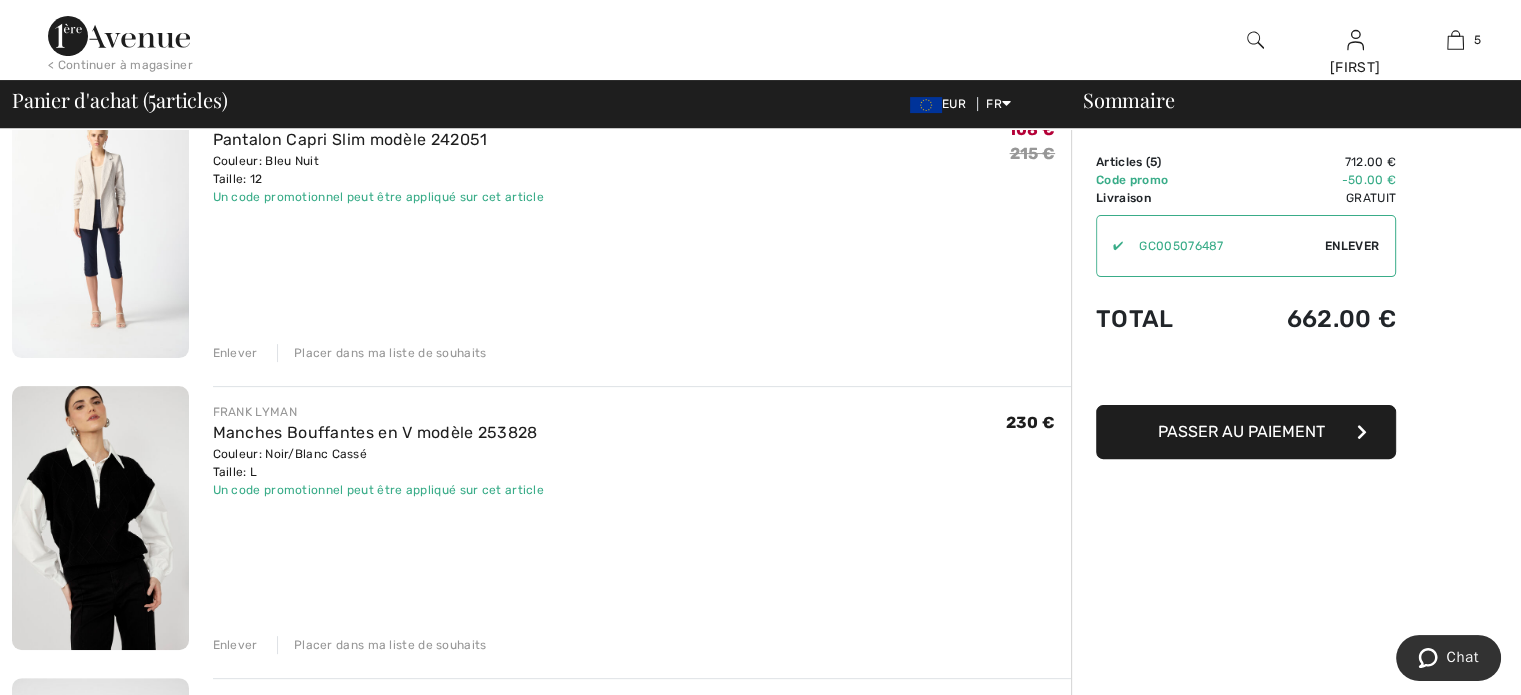 scroll, scrollTop: 0, scrollLeft: 0, axis: both 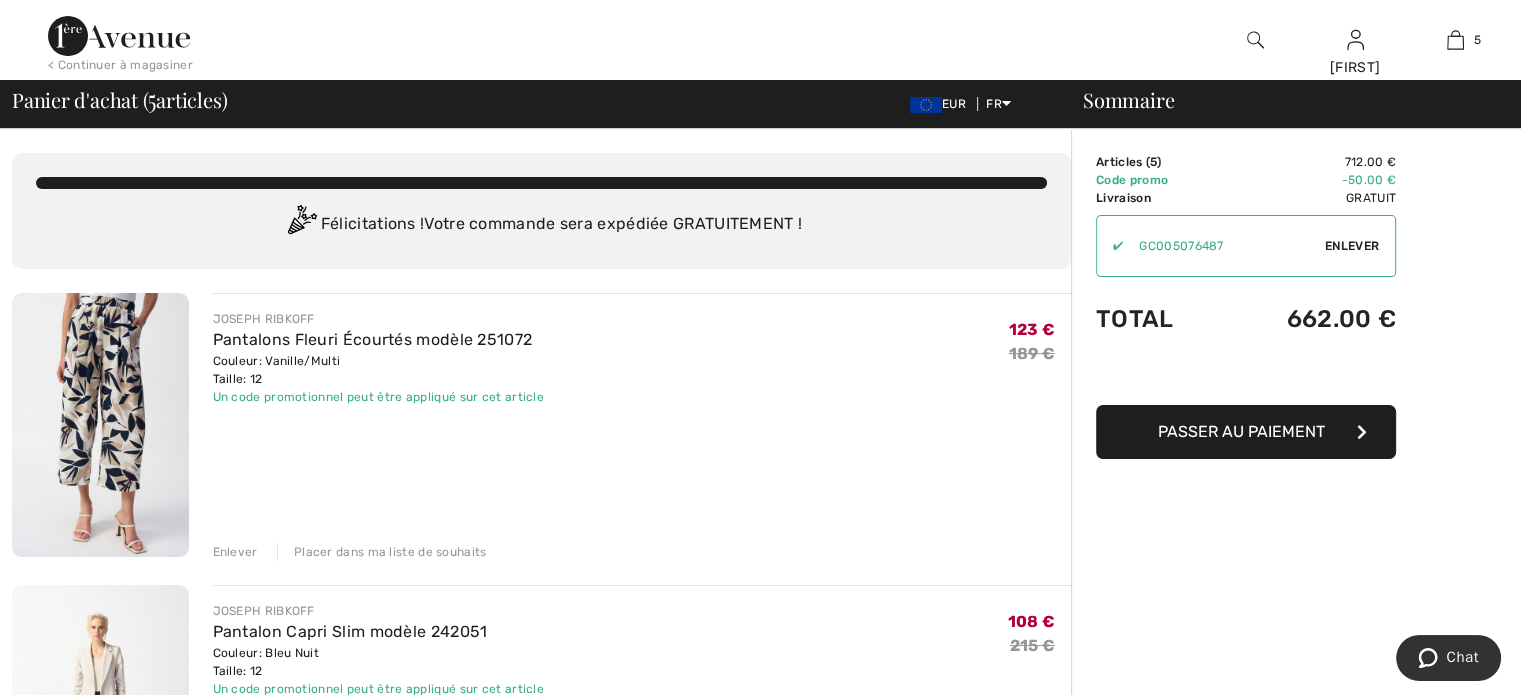 click at bounding box center (119, 36) 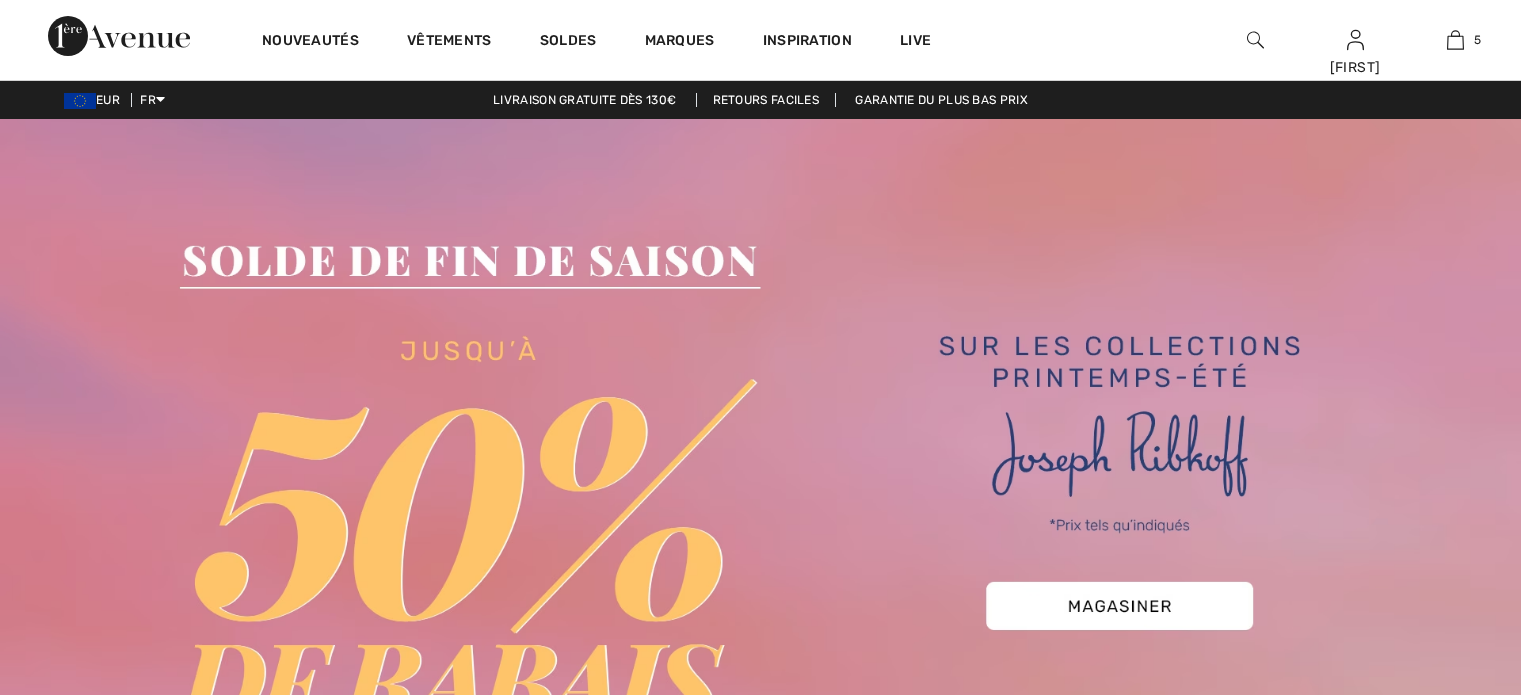 scroll, scrollTop: 0, scrollLeft: 0, axis: both 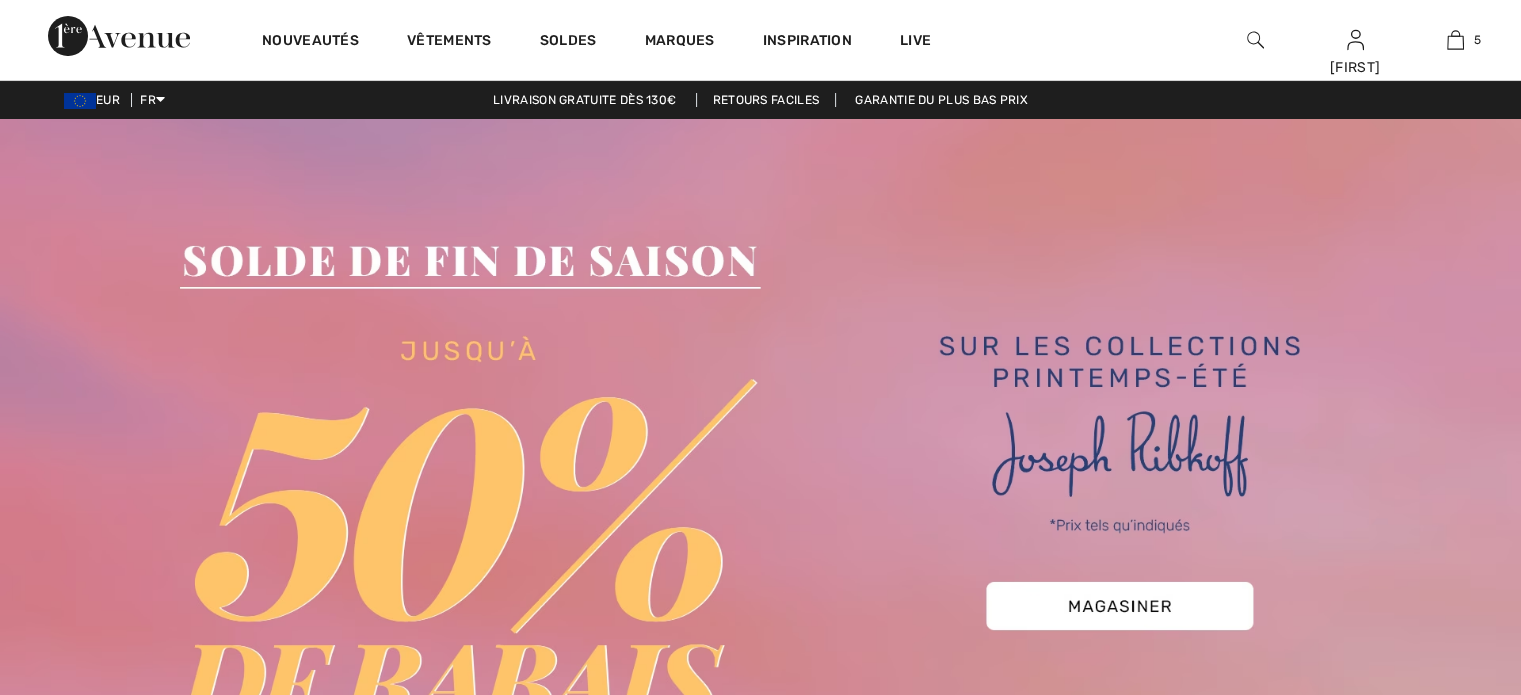 click at bounding box center (760, 483) 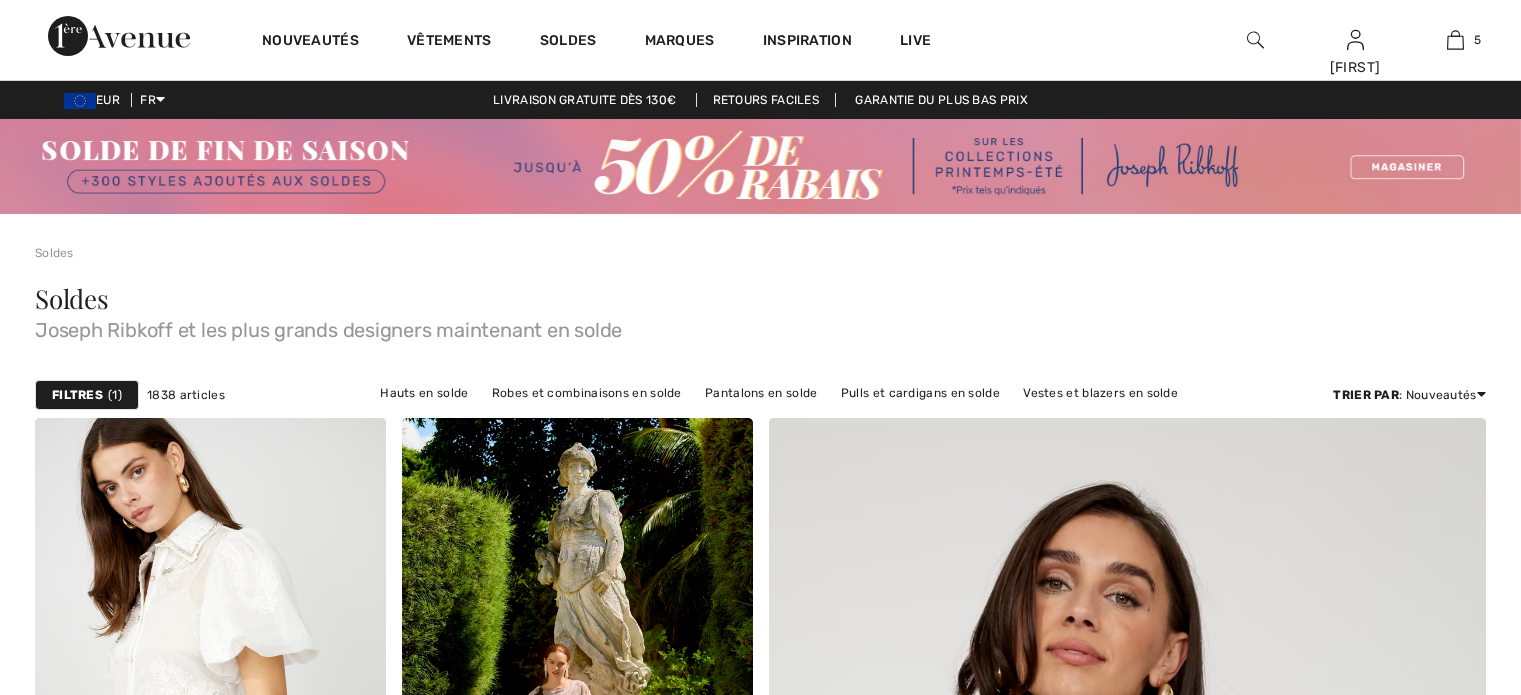 scroll, scrollTop: 0, scrollLeft: 0, axis: both 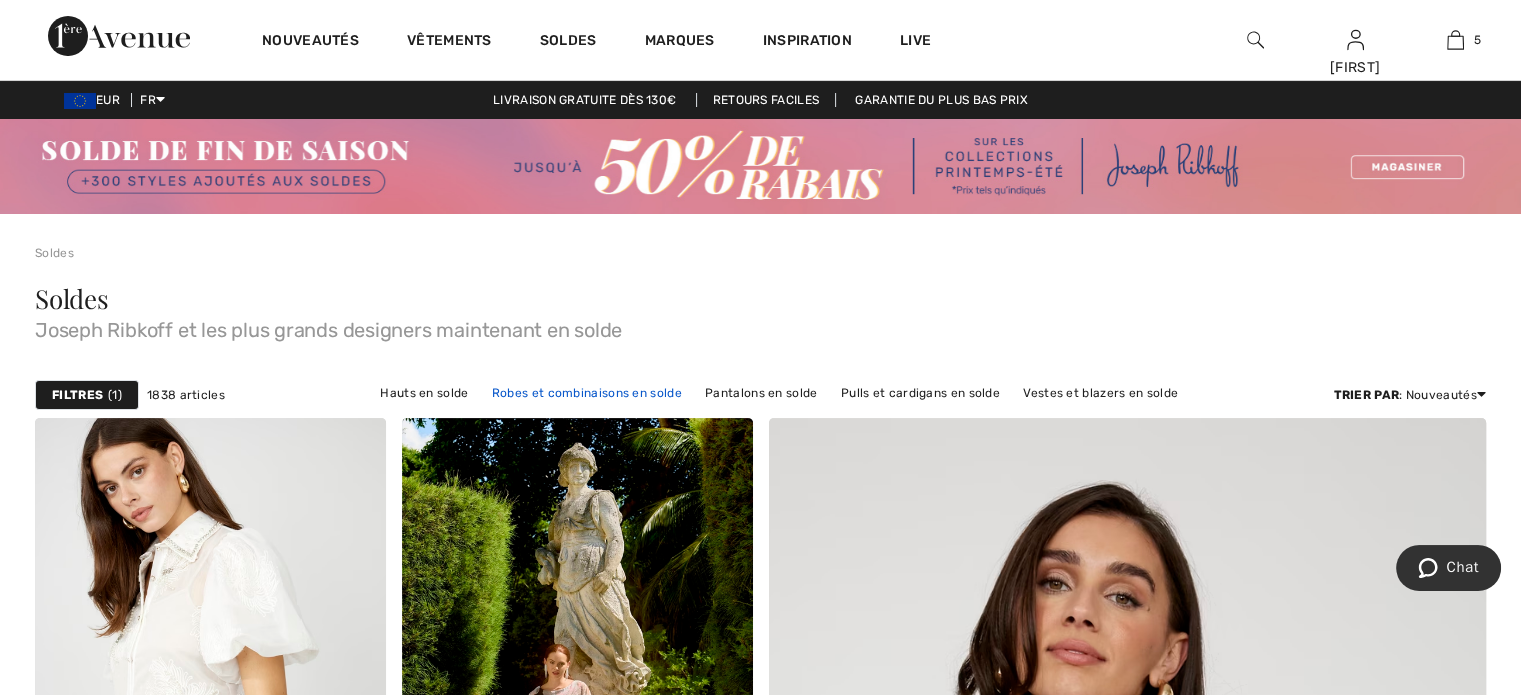 click on "Robes et combinaisons en solde" at bounding box center [587, 393] 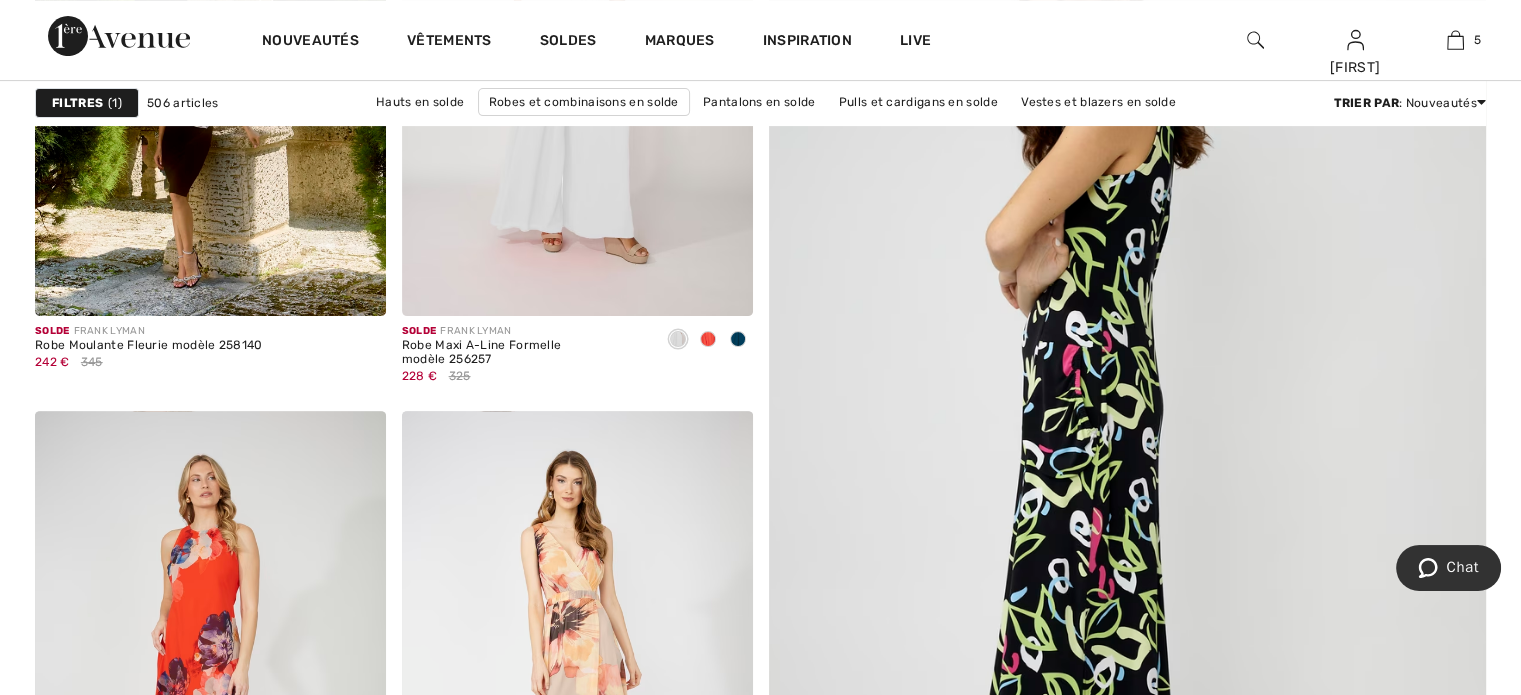 scroll, scrollTop: 600, scrollLeft: 0, axis: vertical 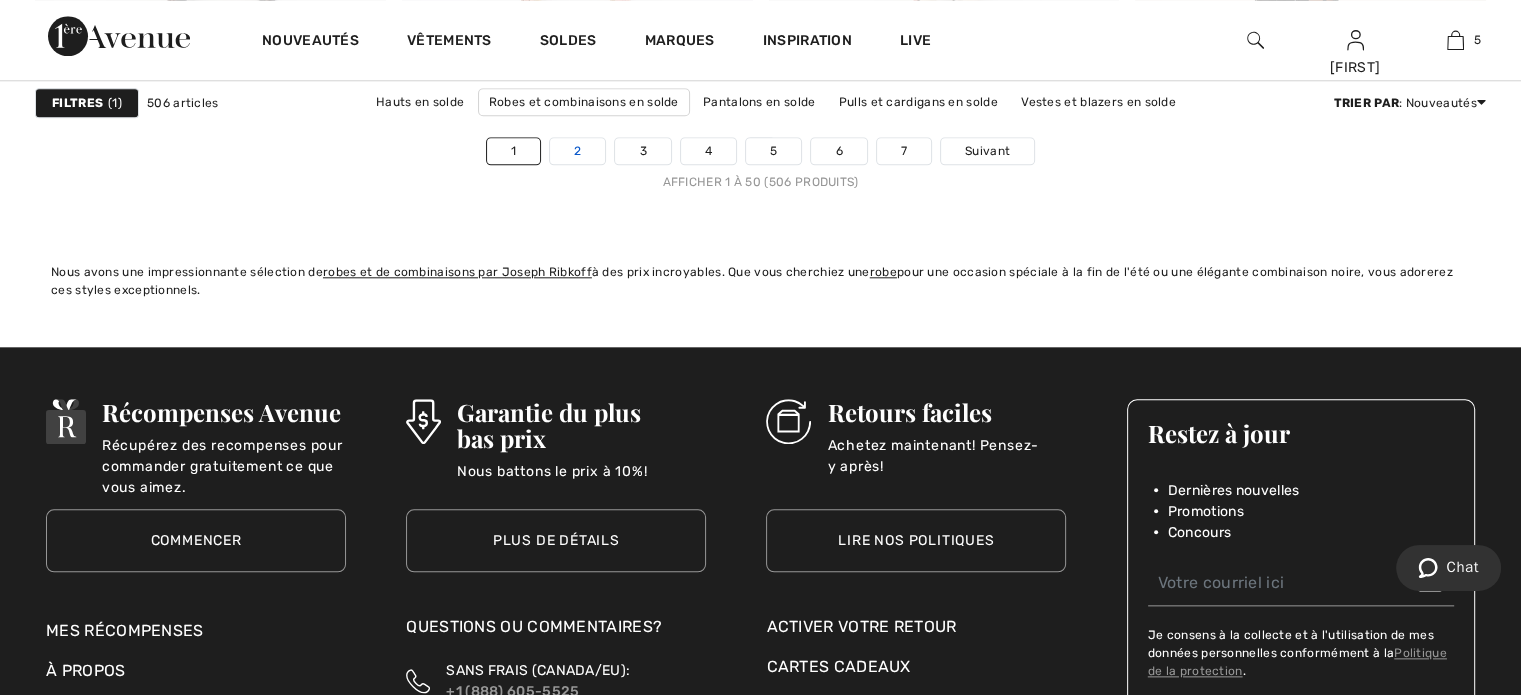 click on "2" at bounding box center [577, 151] 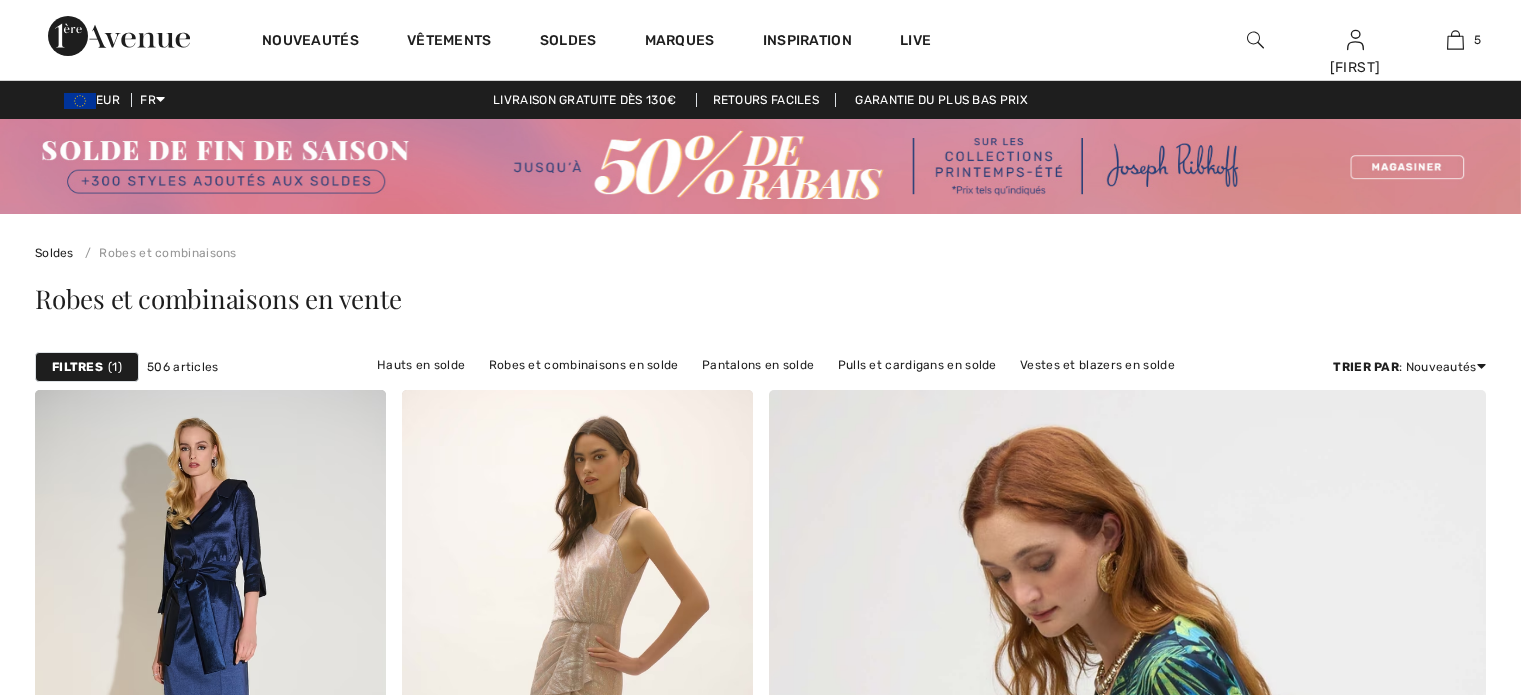 scroll, scrollTop: 800, scrollLeft: 0, axis: vertical 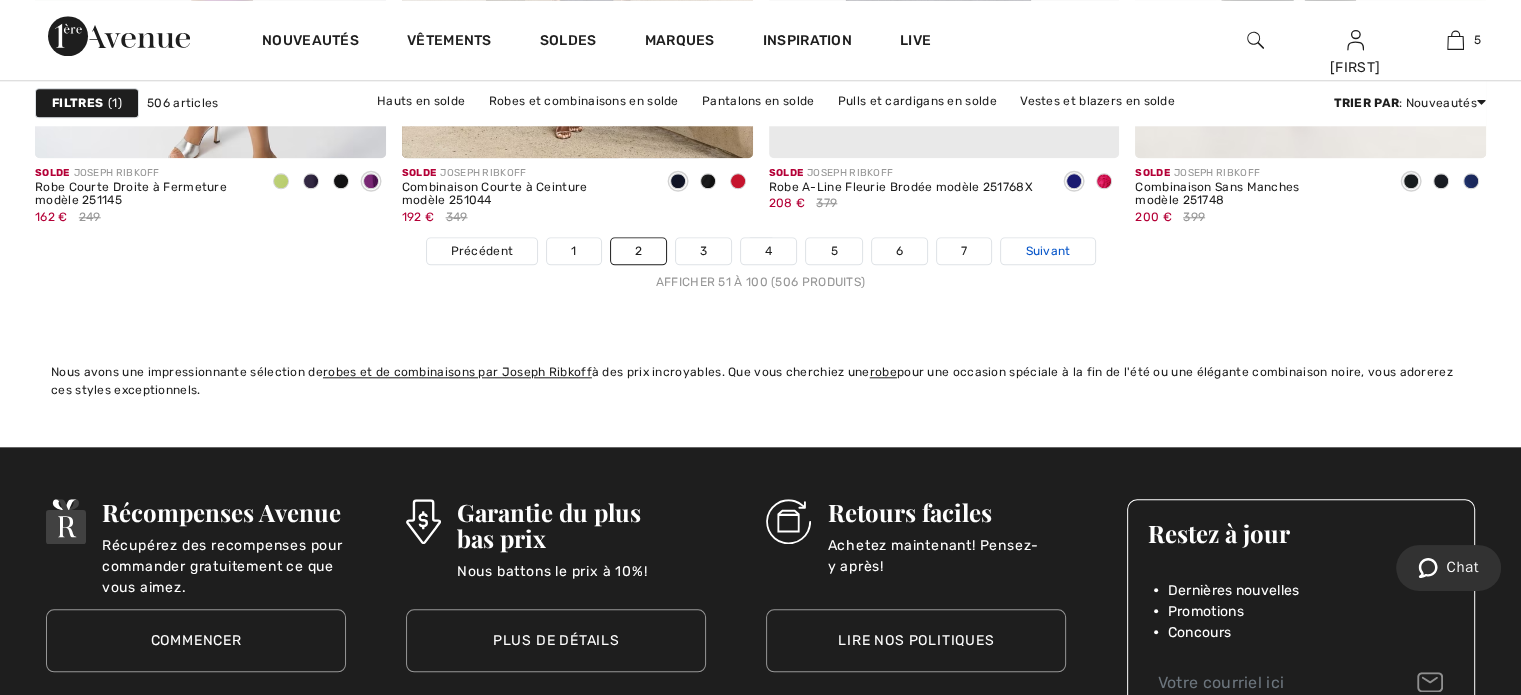 click on "Suivant" at bounding box center [1047, 251] 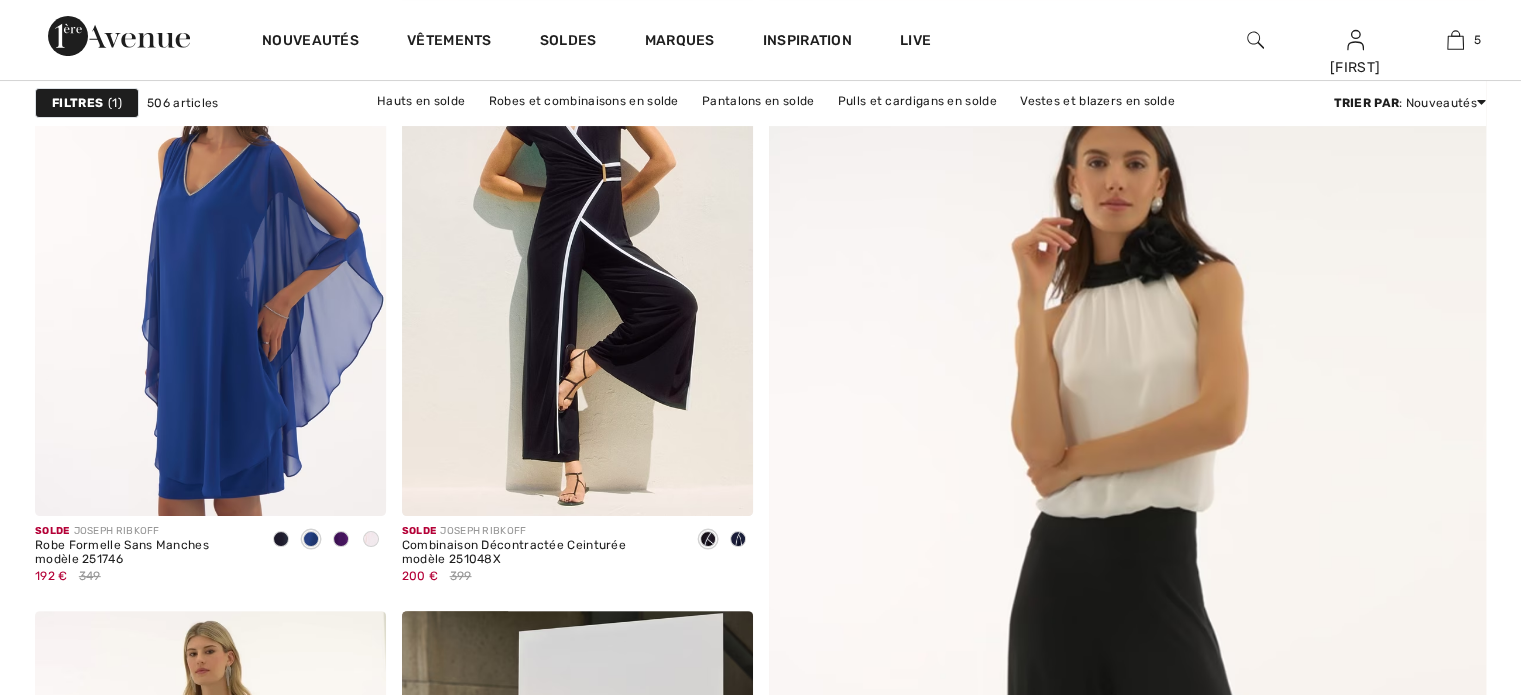scroll, scrollTop: 400, scrollLeft: 0, axis: vertical 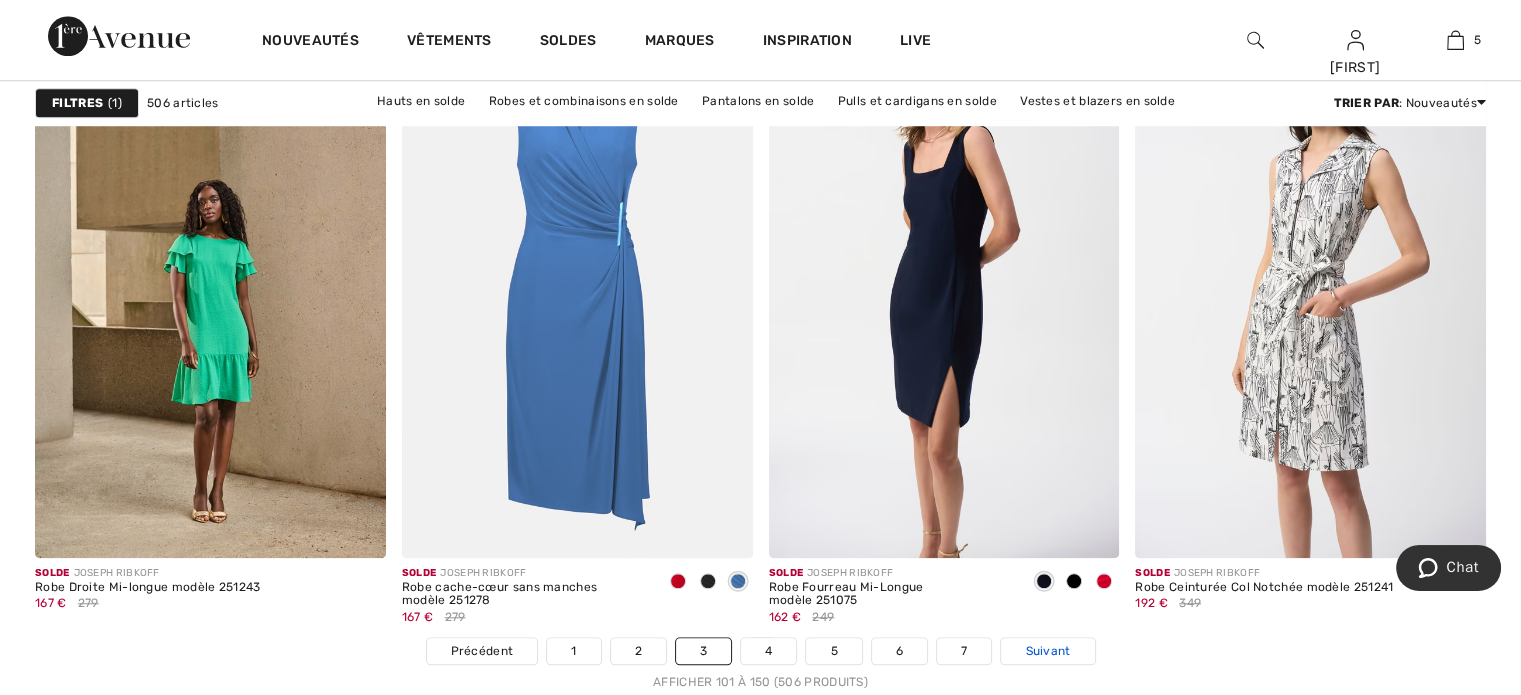 click on "Suivant" at bounding box center (1047, 651) 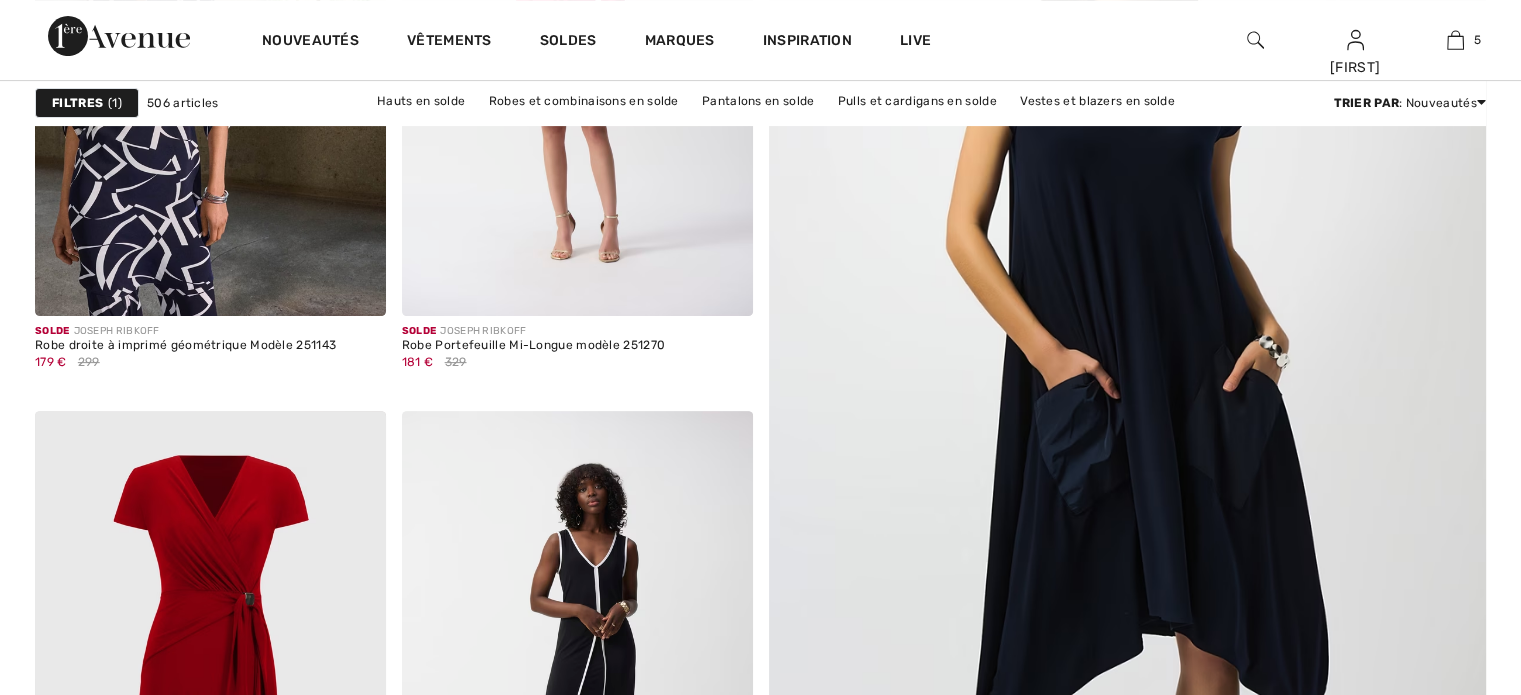 scroll, scrollTop: 600, scrollLeft: 0, axis: vertical 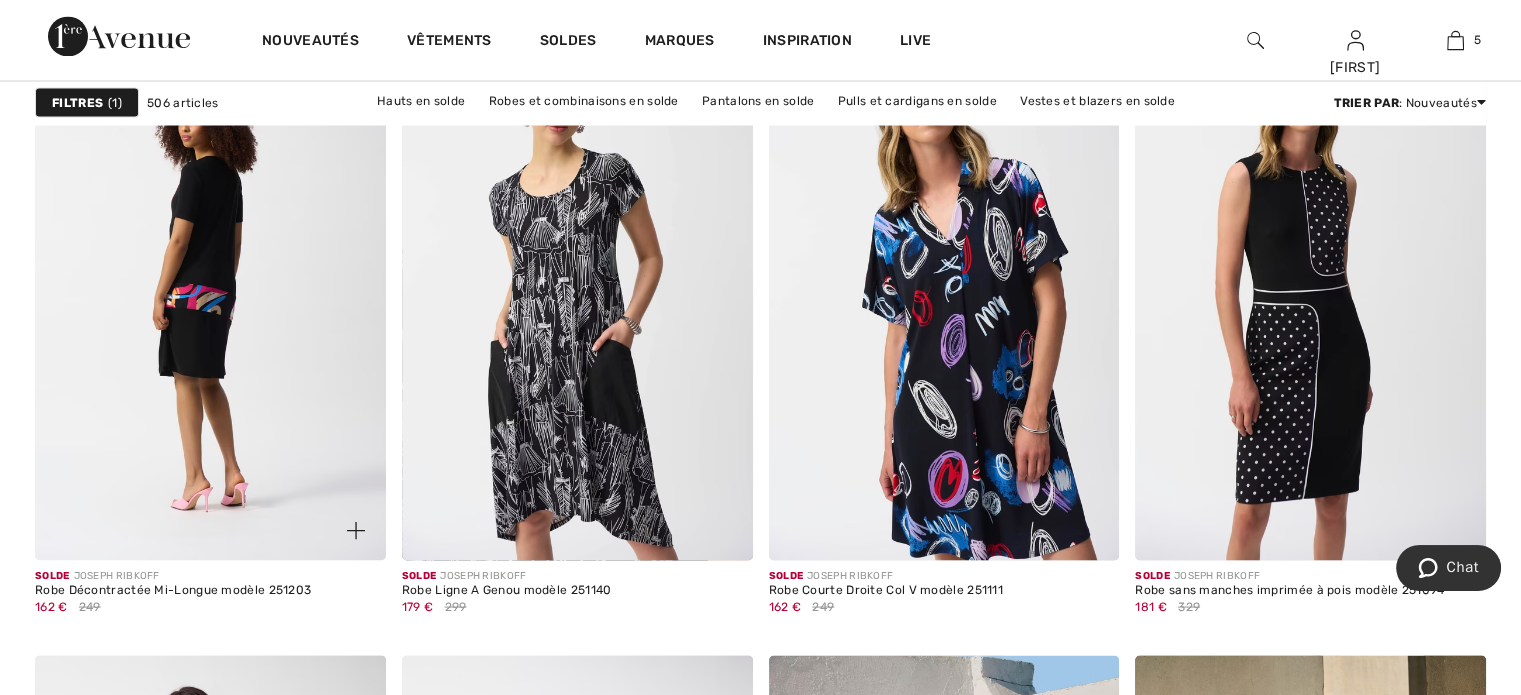 click at bounding box center (210, 297) 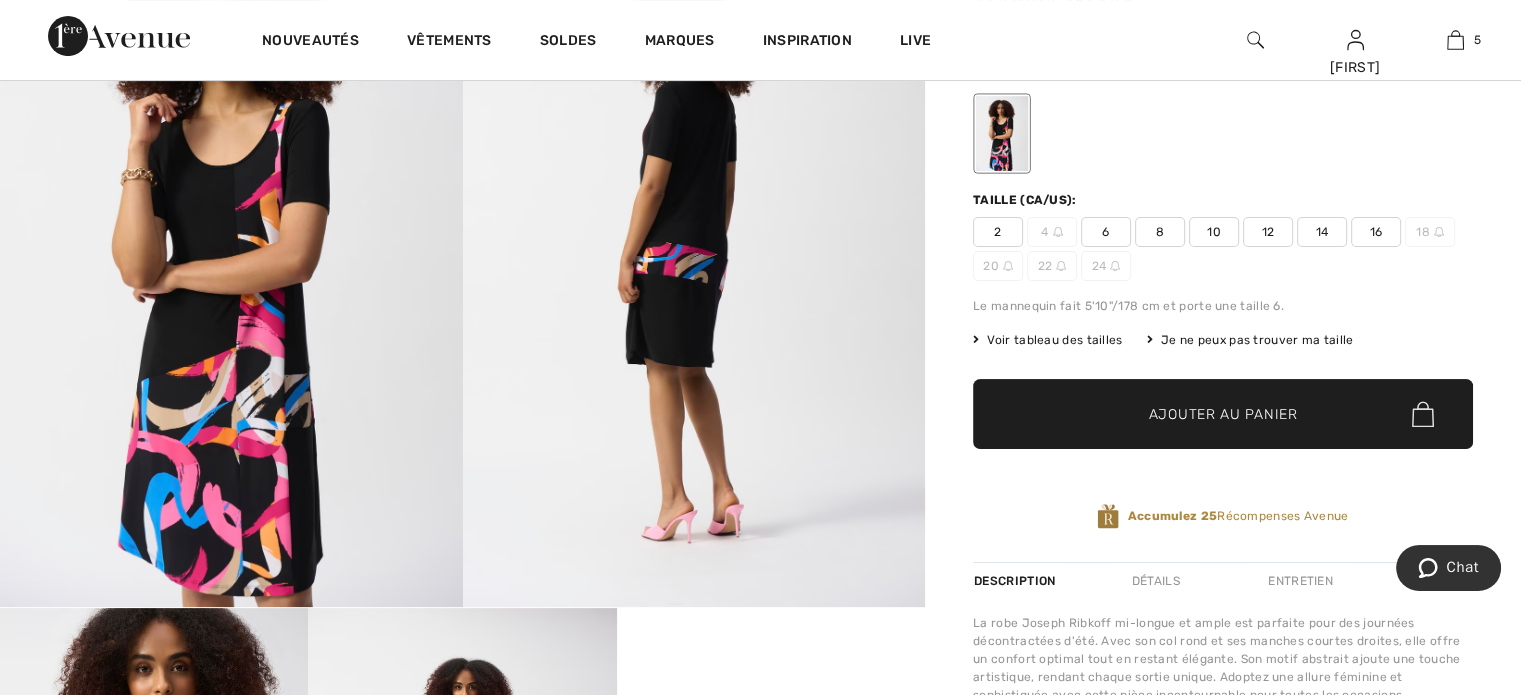 scroll, scrollTop: 0, scrollLeft: 0, axis: both 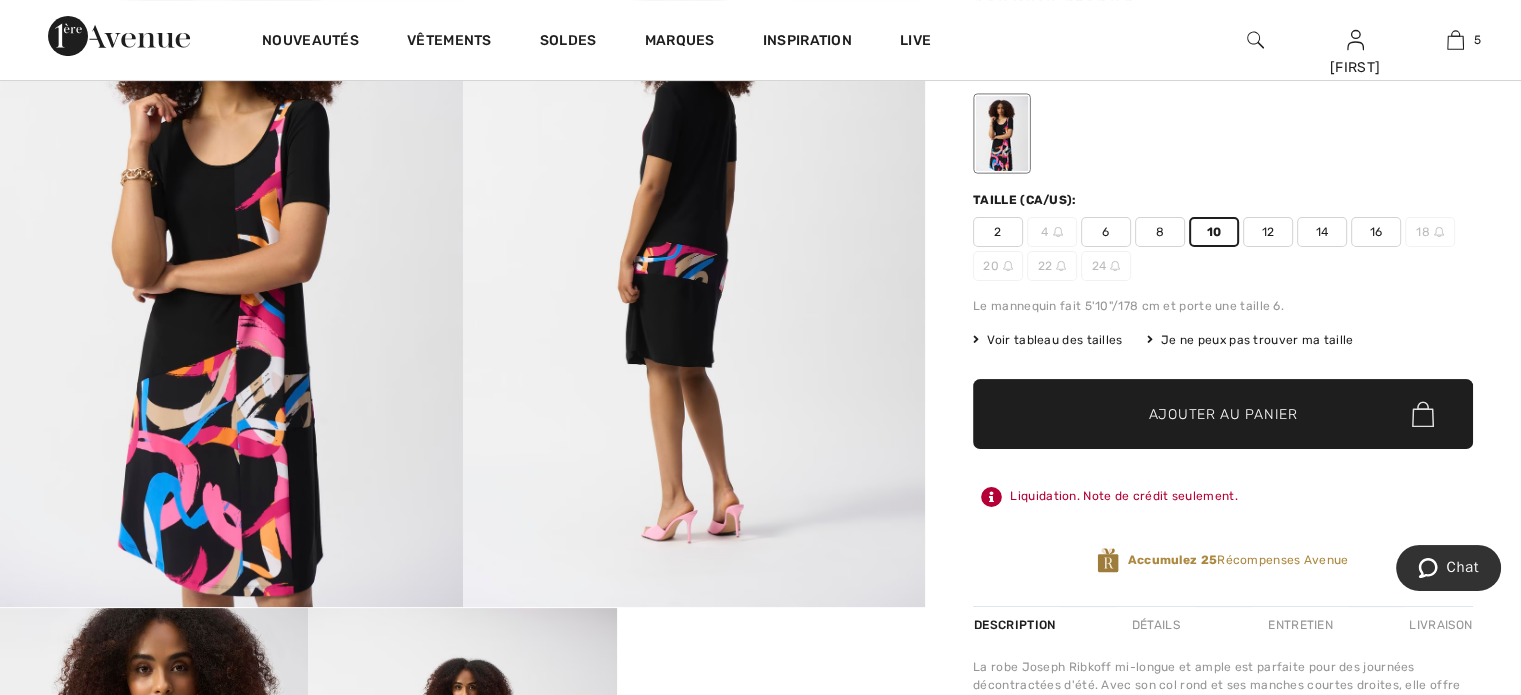click on "Ajouter au panier" at bounding box center (1223, 414) 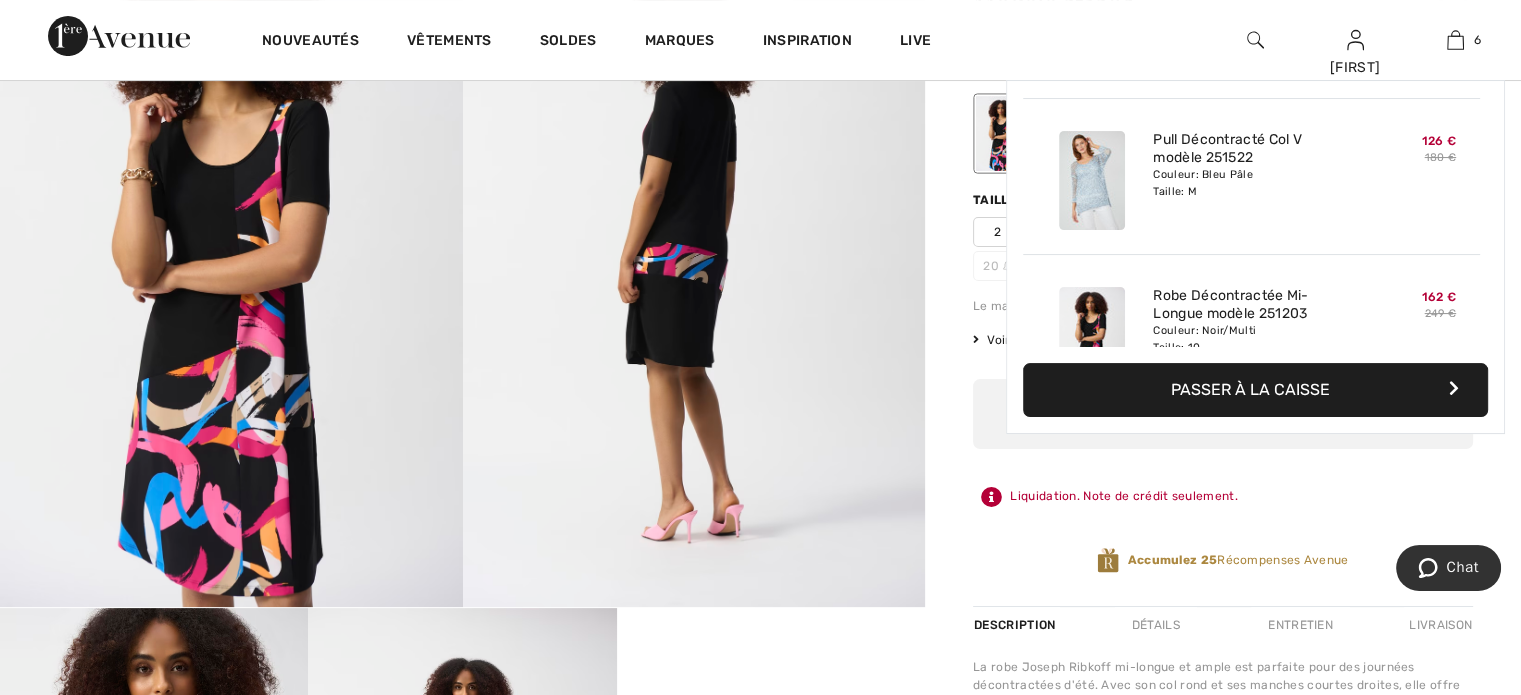 scroll, scrollTop: 684, scrollLeft: 0, axis: vertical 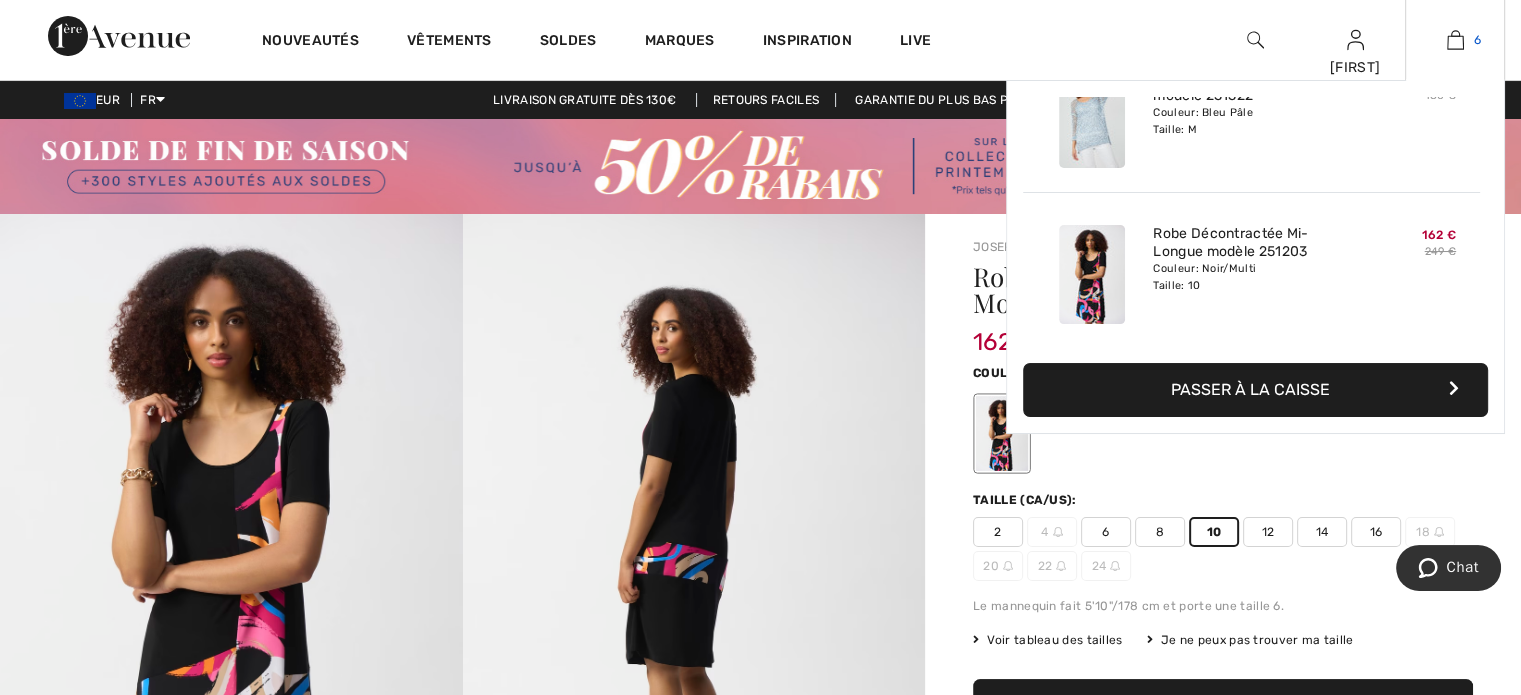 click at bounding box center [1455, 40] 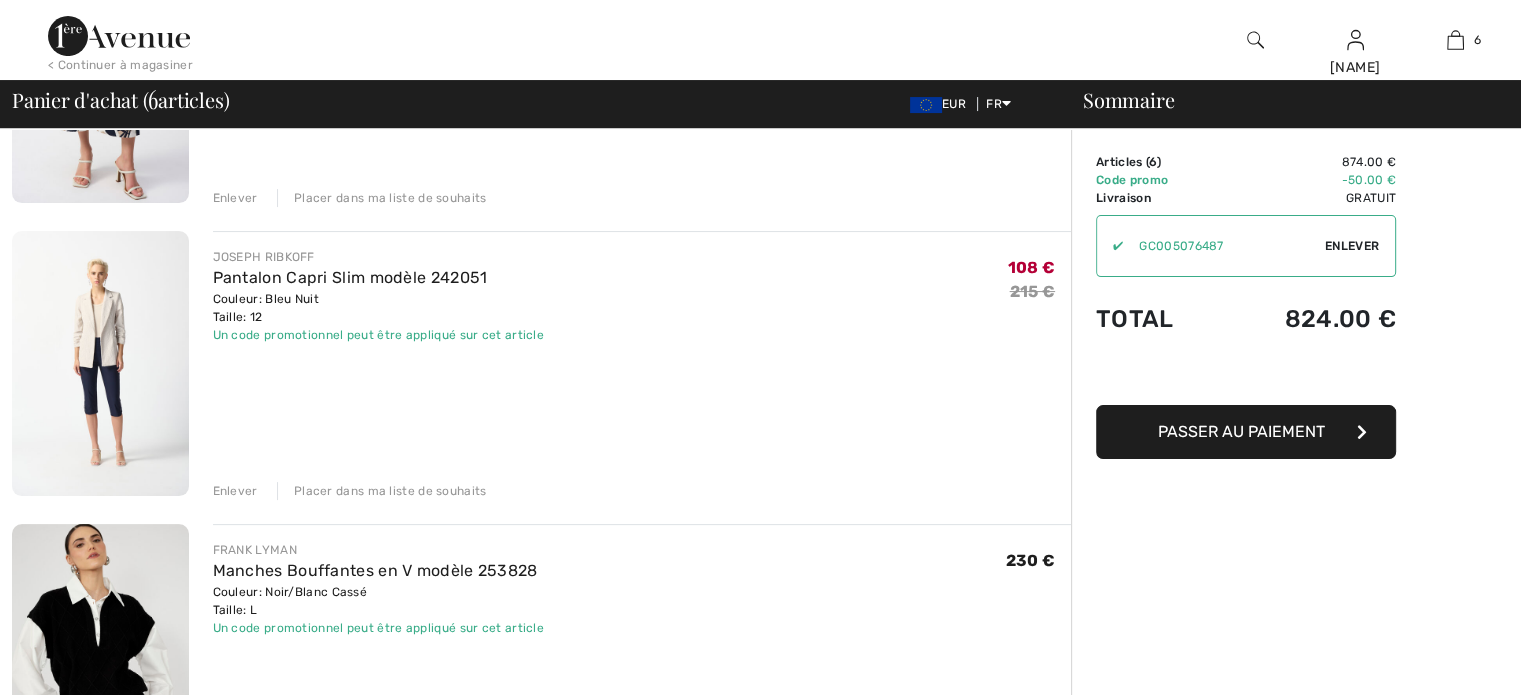 scroll, scrollTop: 401, scrollLeft: 0, axis: vertical 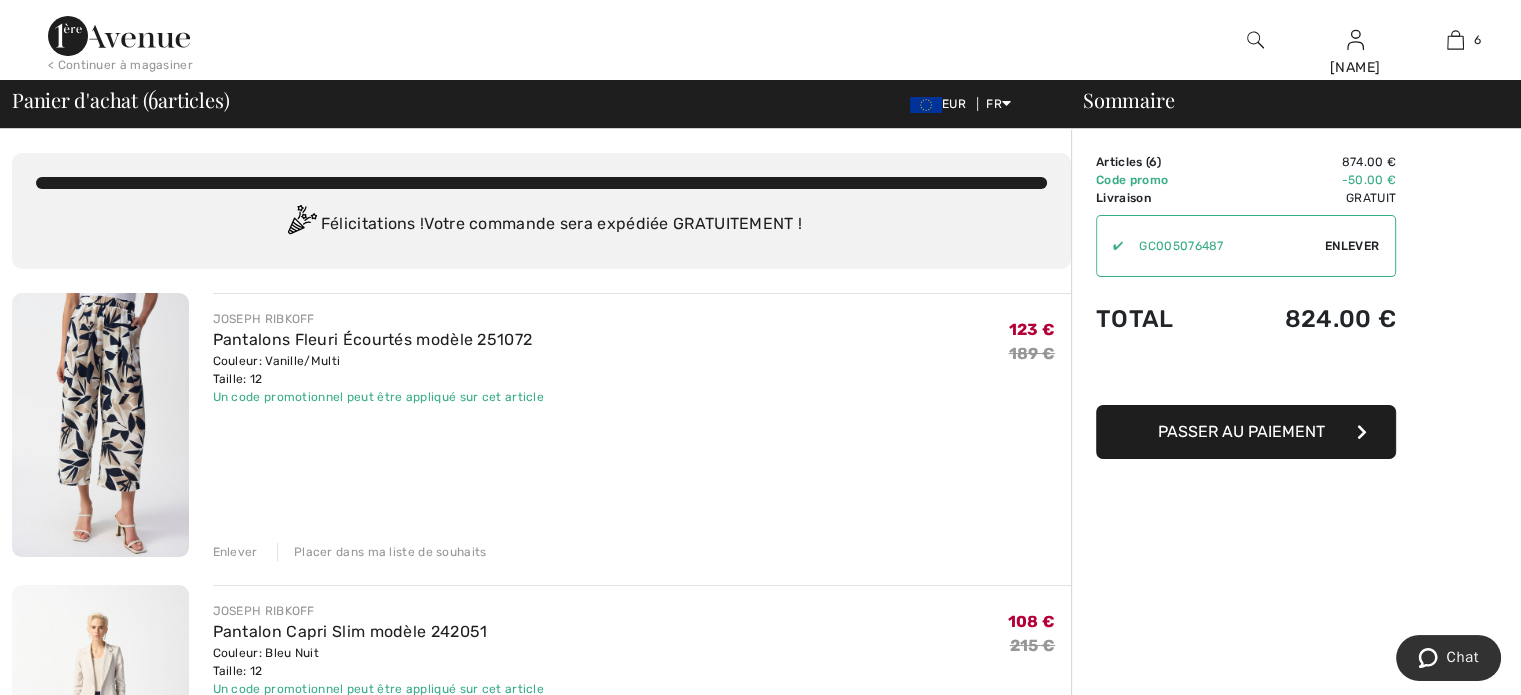 click at bounding box center [119, 36] 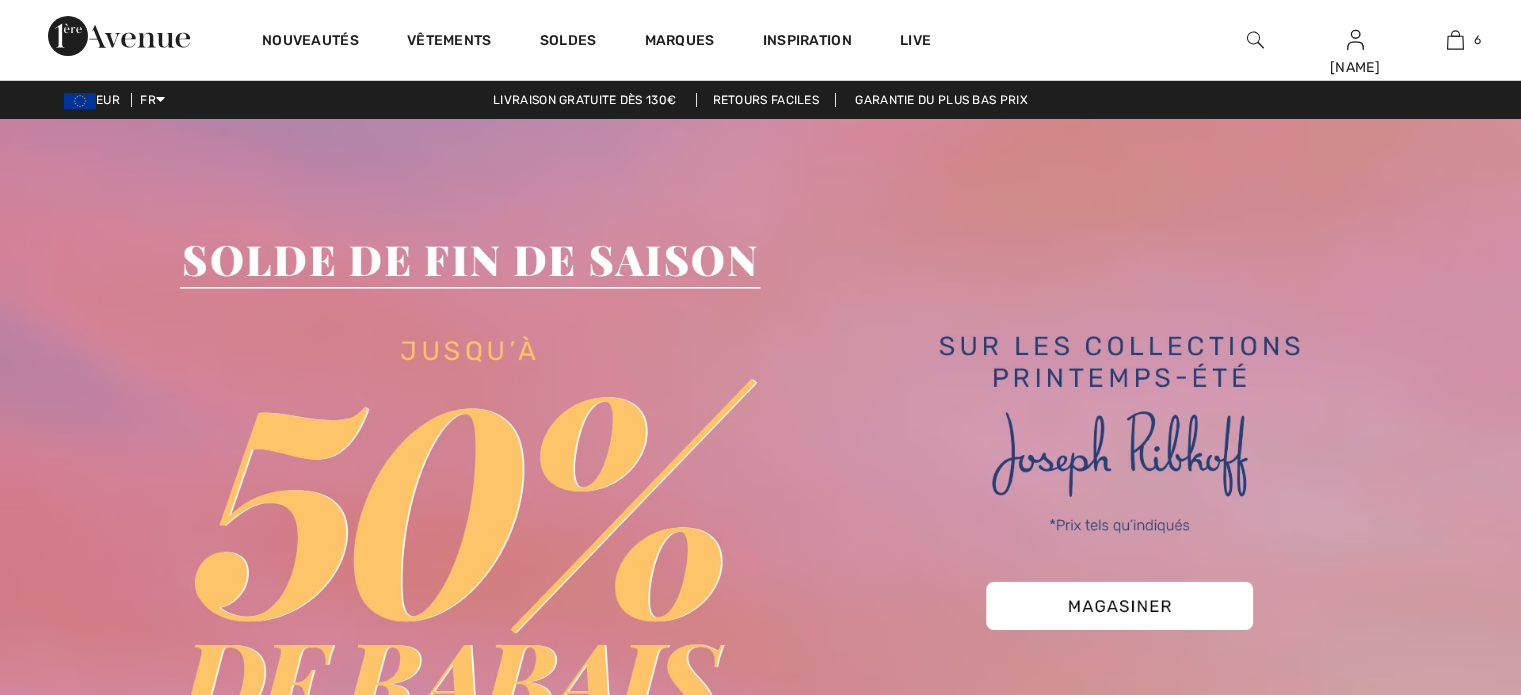 scroll, scrollTop: 0, scrollLeft: 0, axis: both 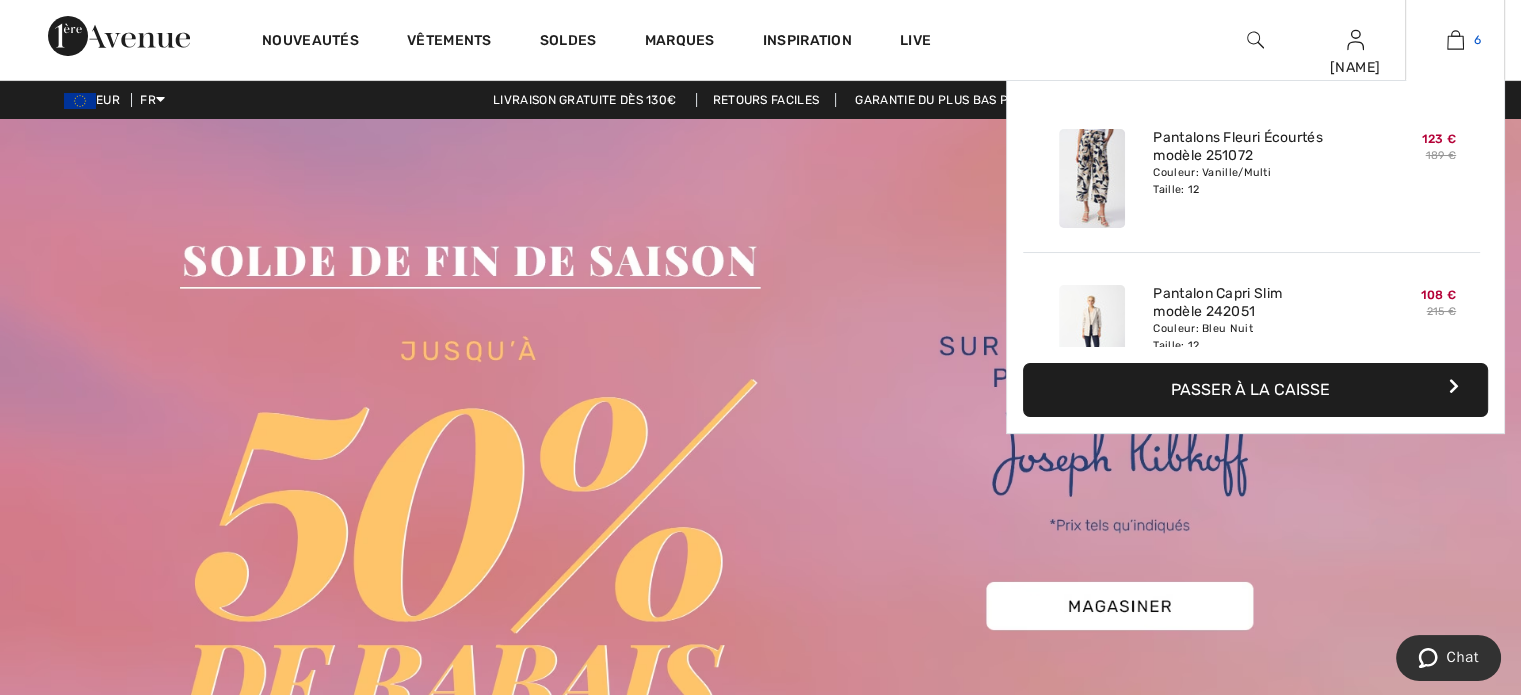 click at bounding box center (1455, 40) 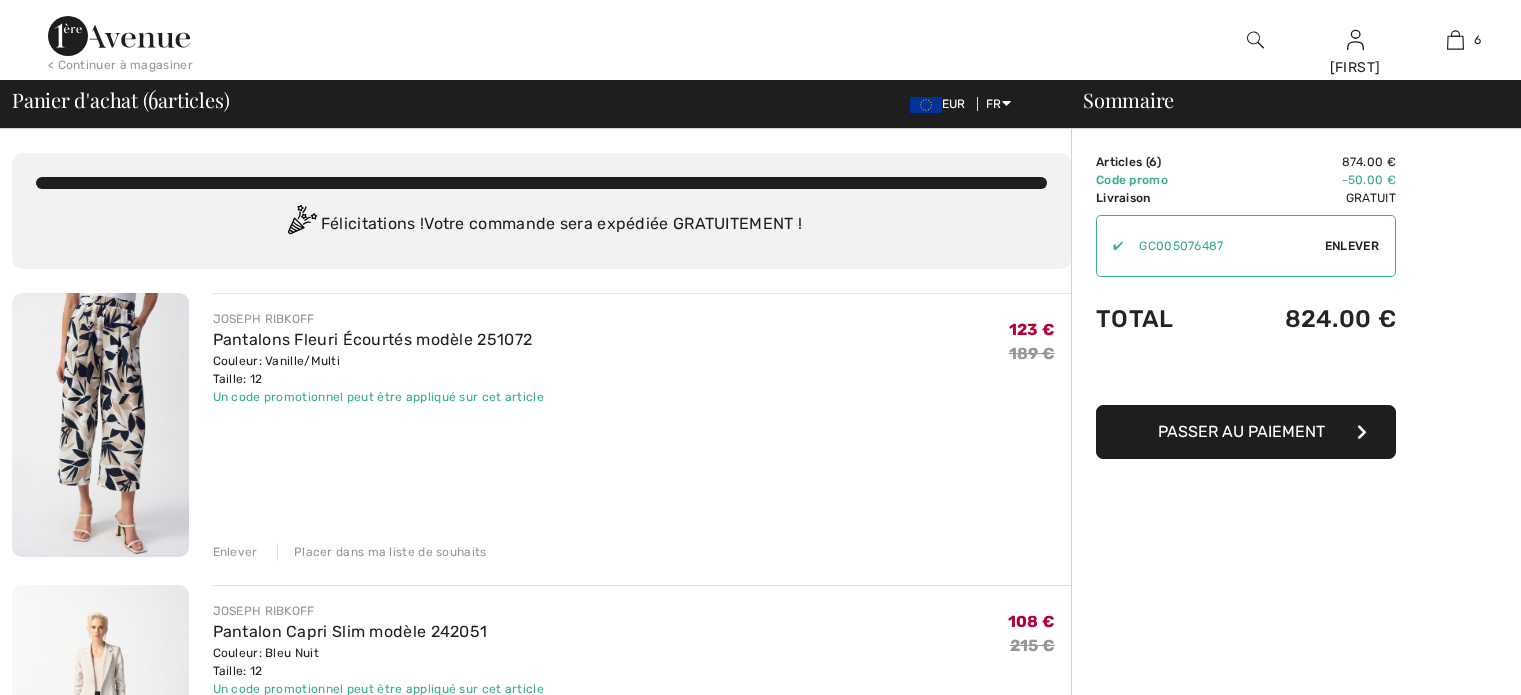 scroll, scrollTop: 0, scrollLeft: 0, axis: both 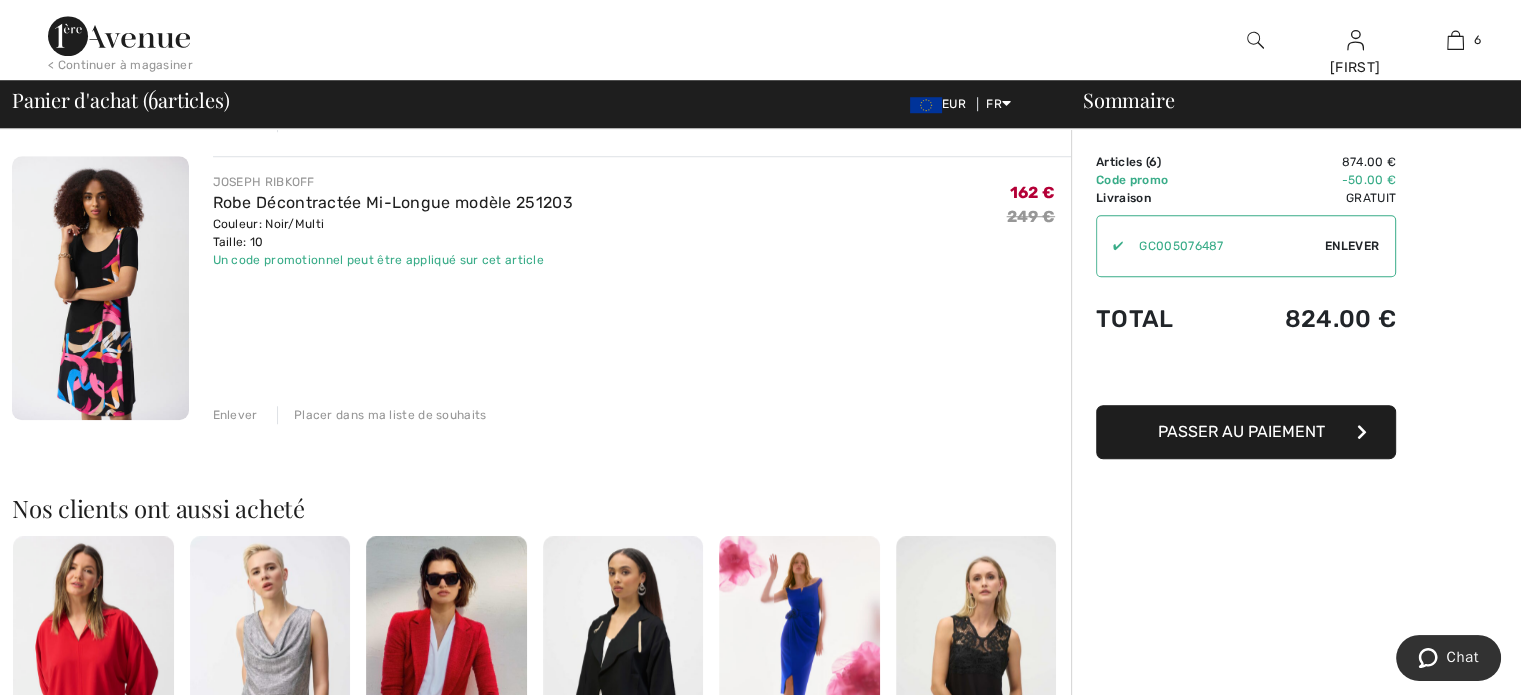 click on "Enlever" at bounding box center [235, 415] 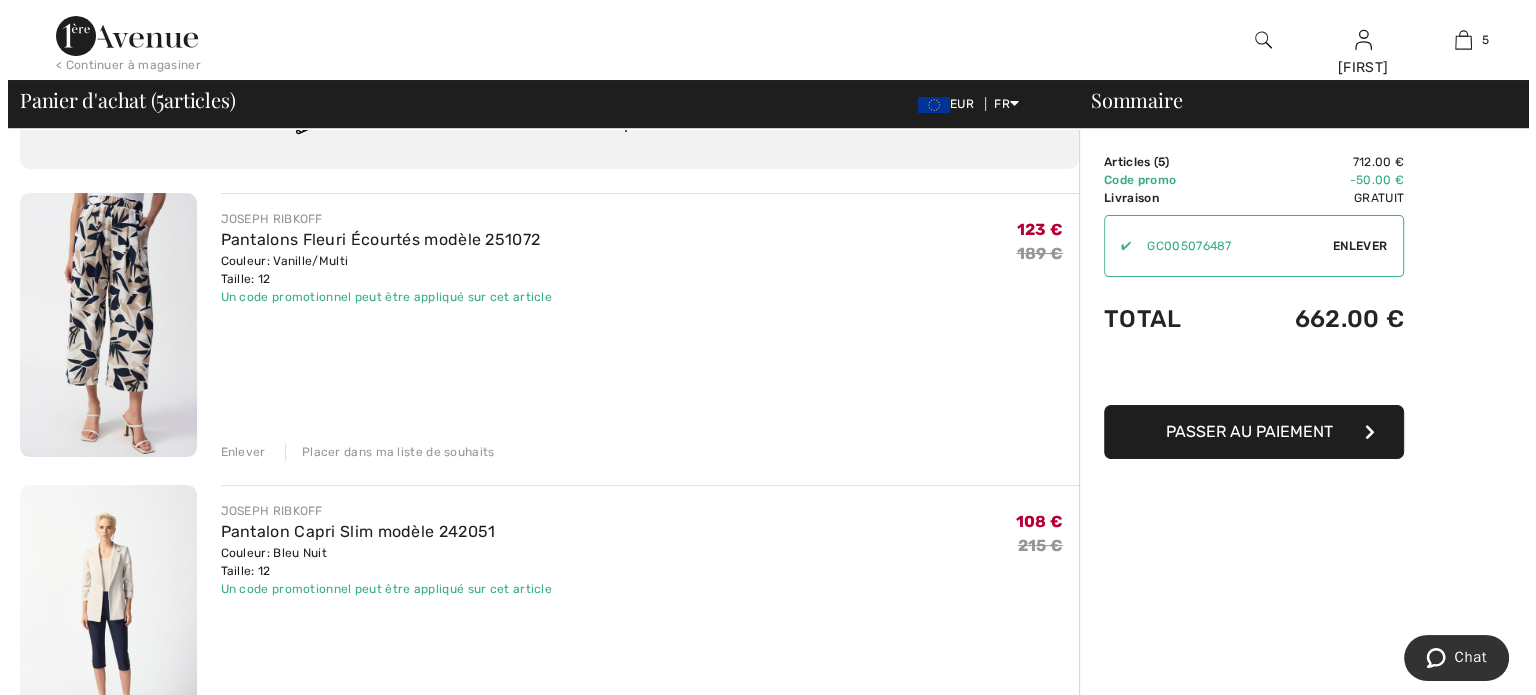 scroll, scrollTop: 0, scrollLeft: 0, axis: both 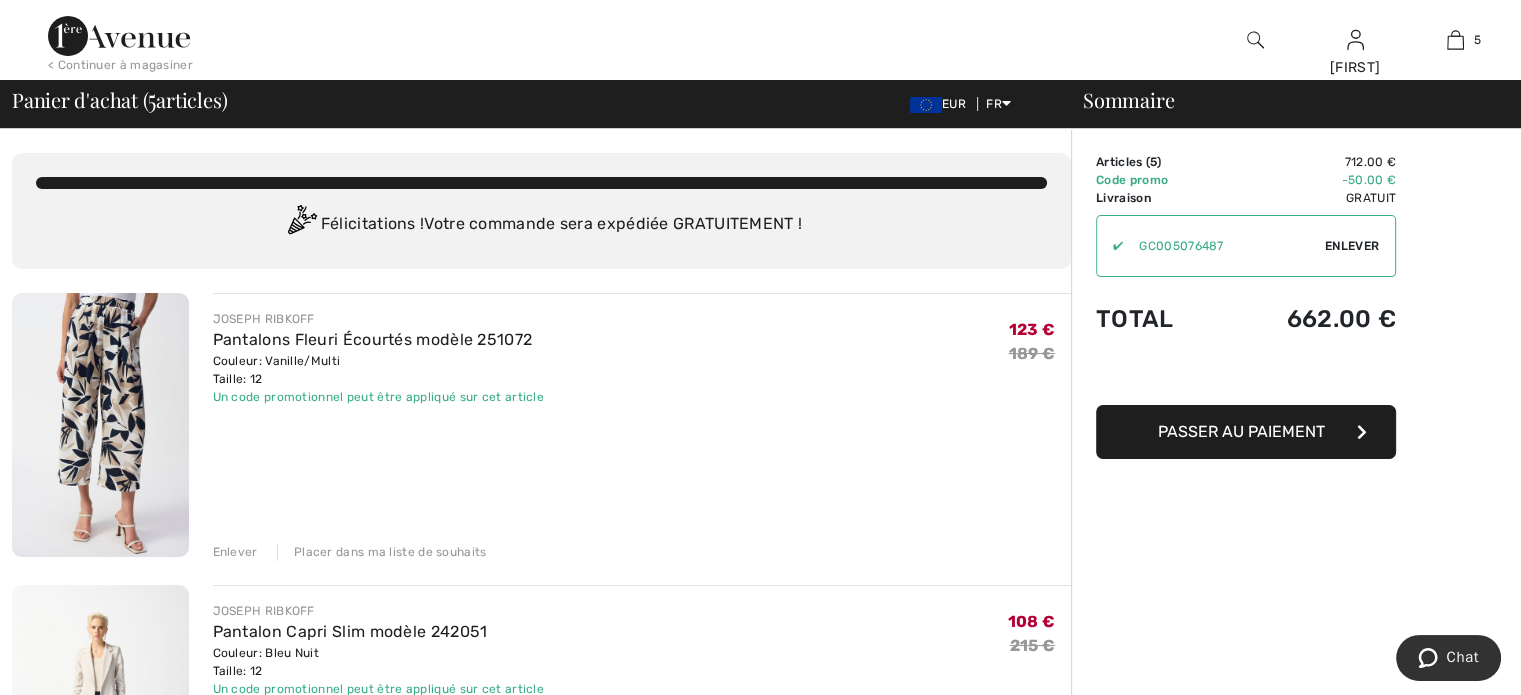 click at bounding box center (1255, 40) 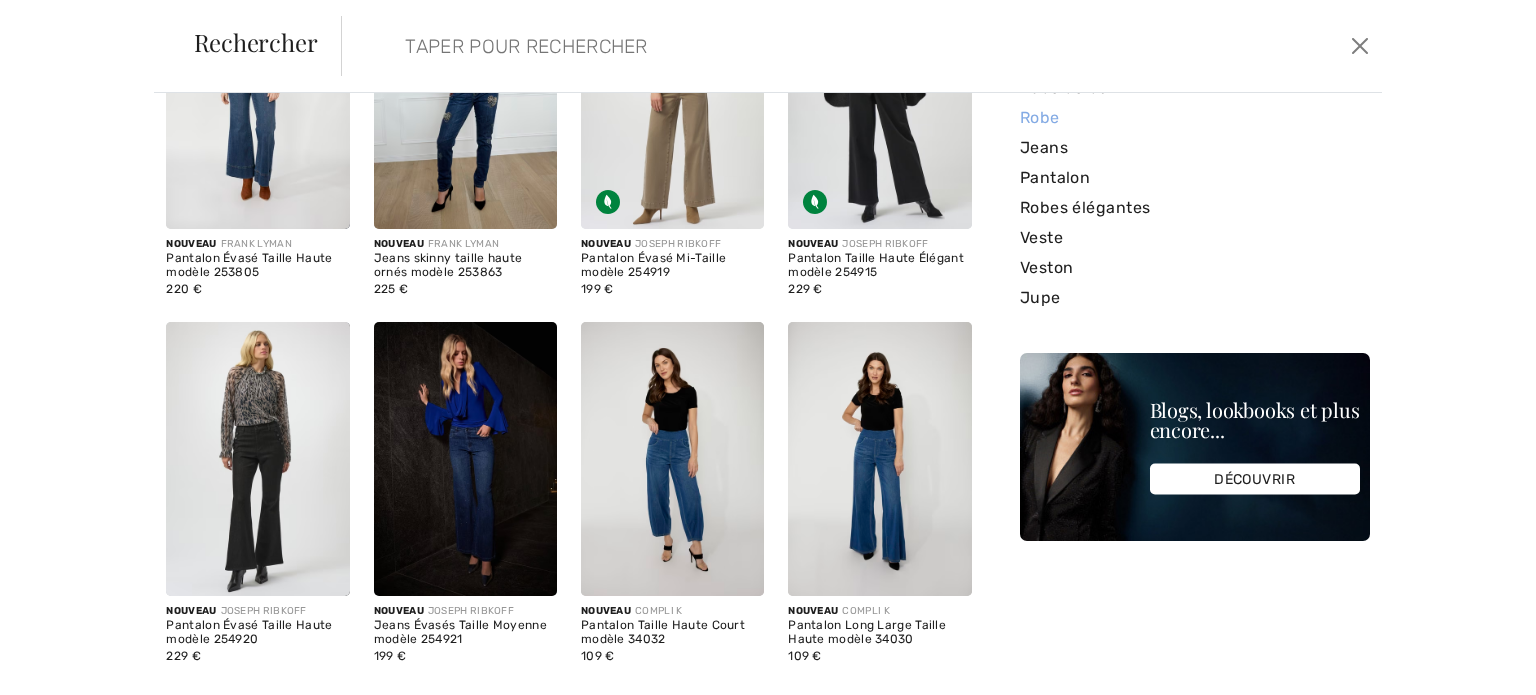 scroll, scrollTop: 0, scrollLeft: 0, axis: both 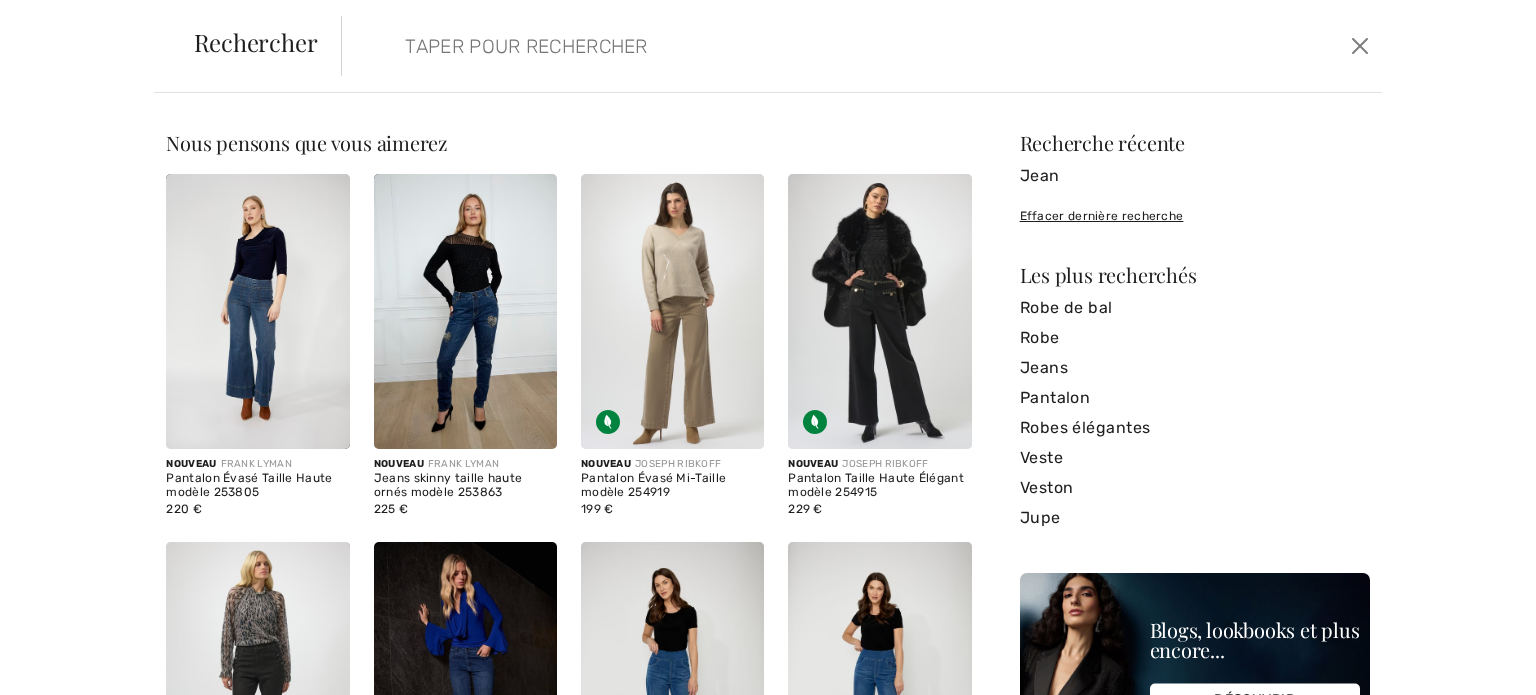 click at bounding box center [748, 46] 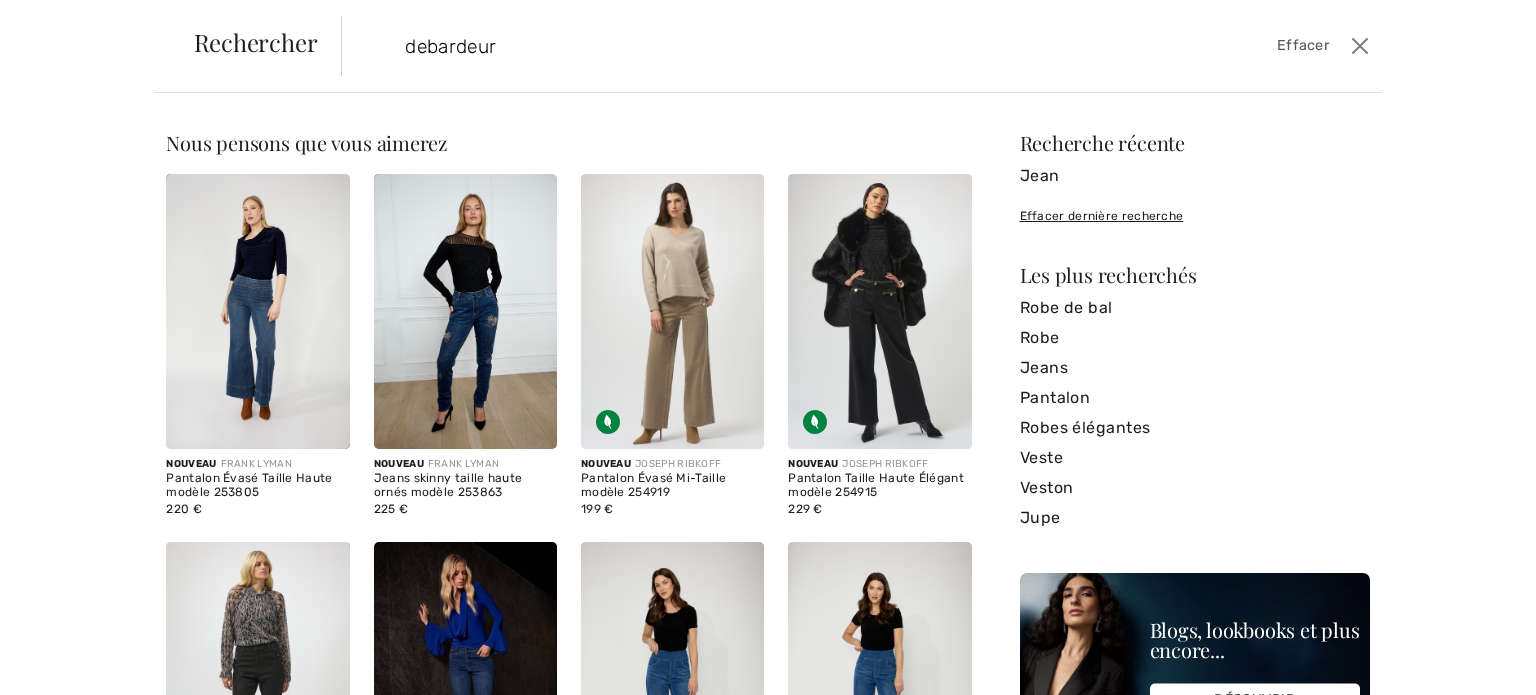type on "debardeur" 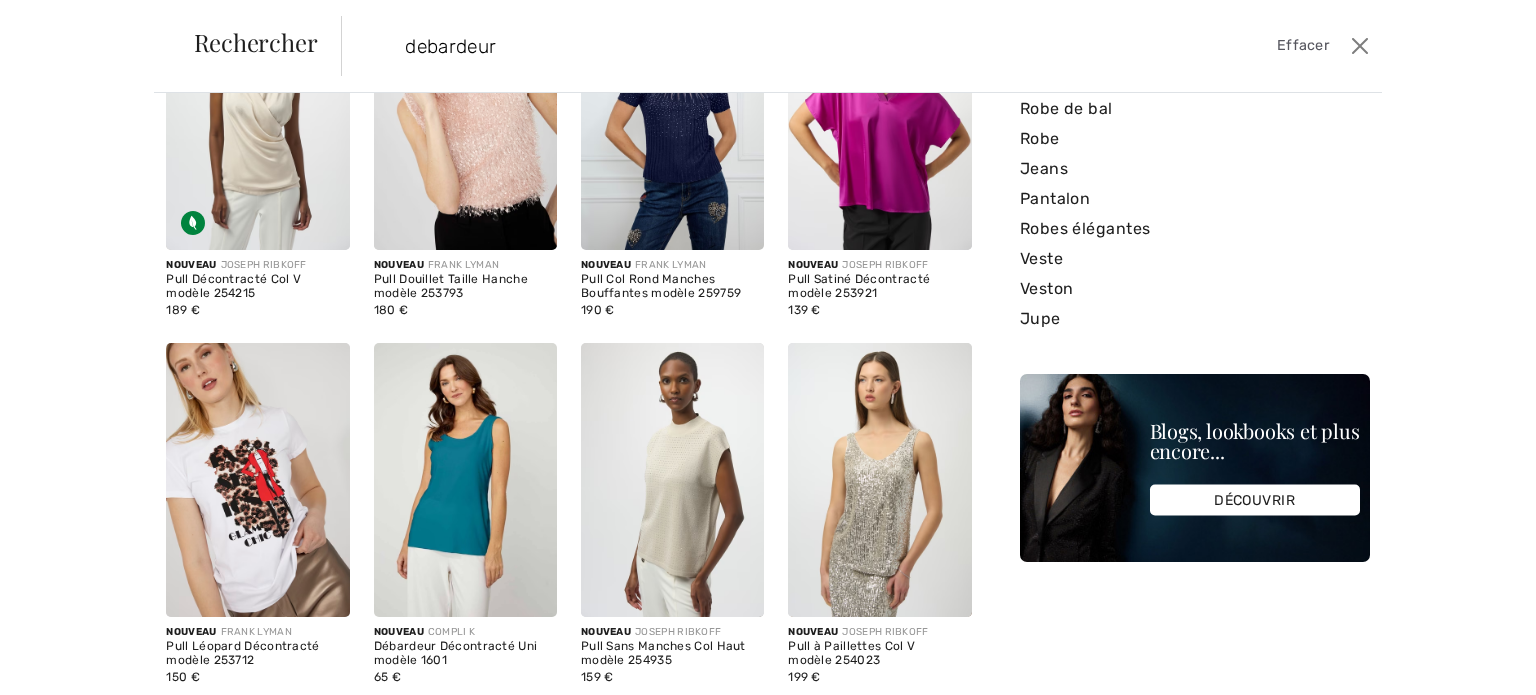 scroll, scrollTop: 200, scrollLeft: 0, axis: vertical 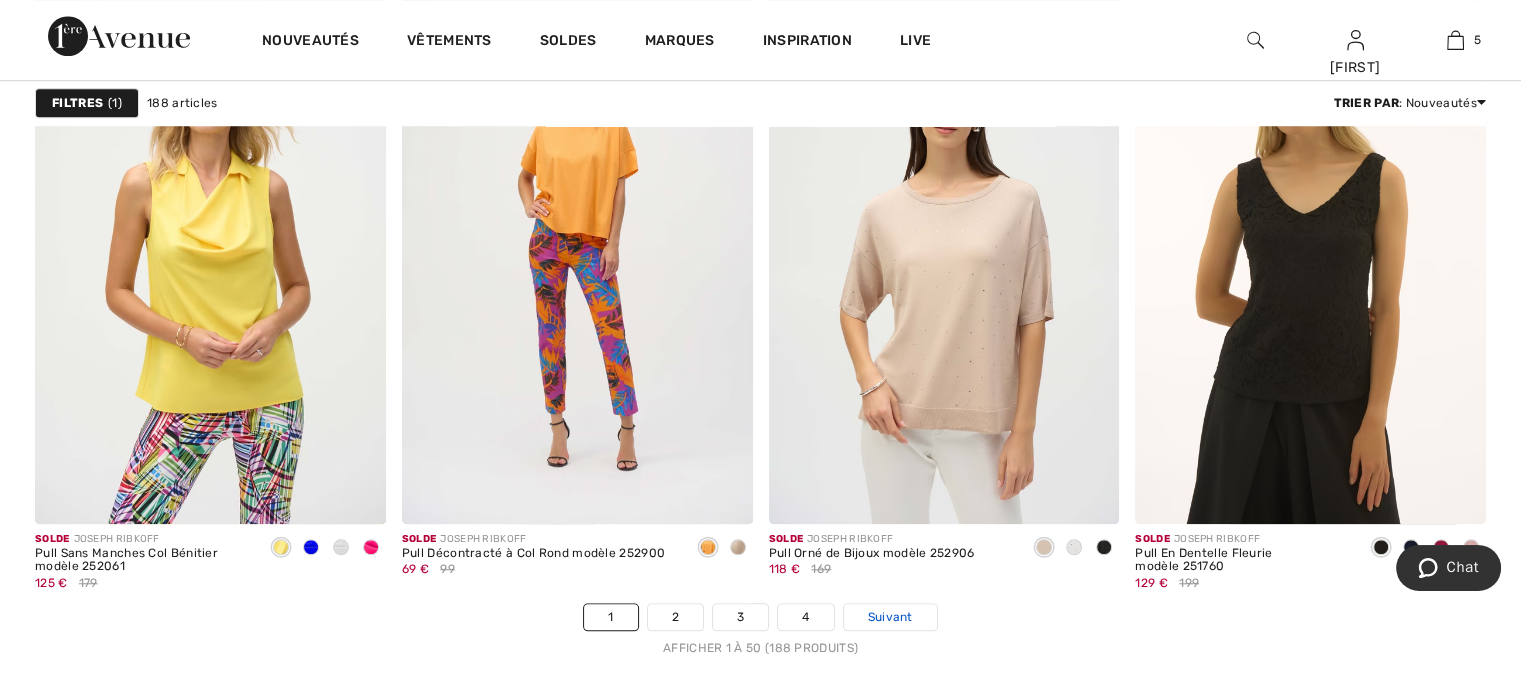 click on "Suivant" at bounding box center (890, 617) 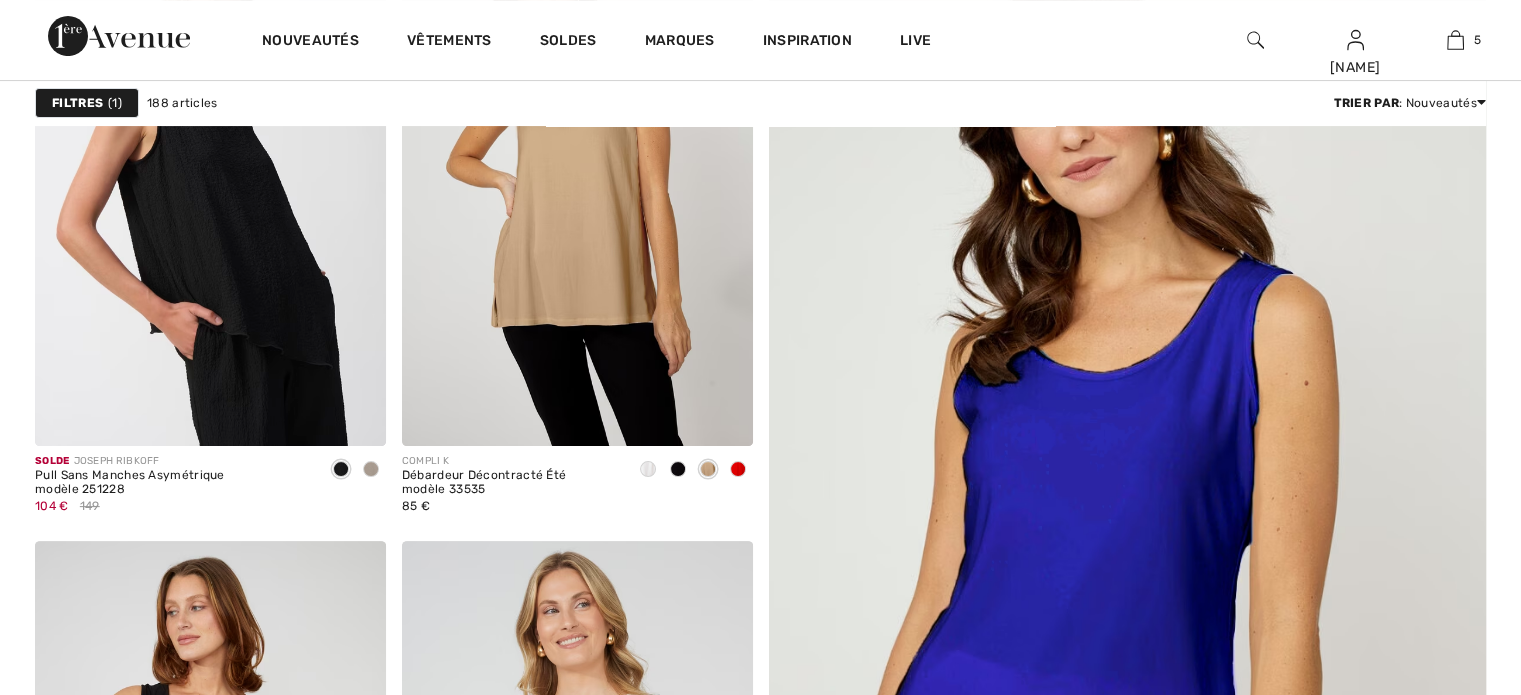 scroll, scrollTop: 756, scrollLeft: 0, axis: vertical 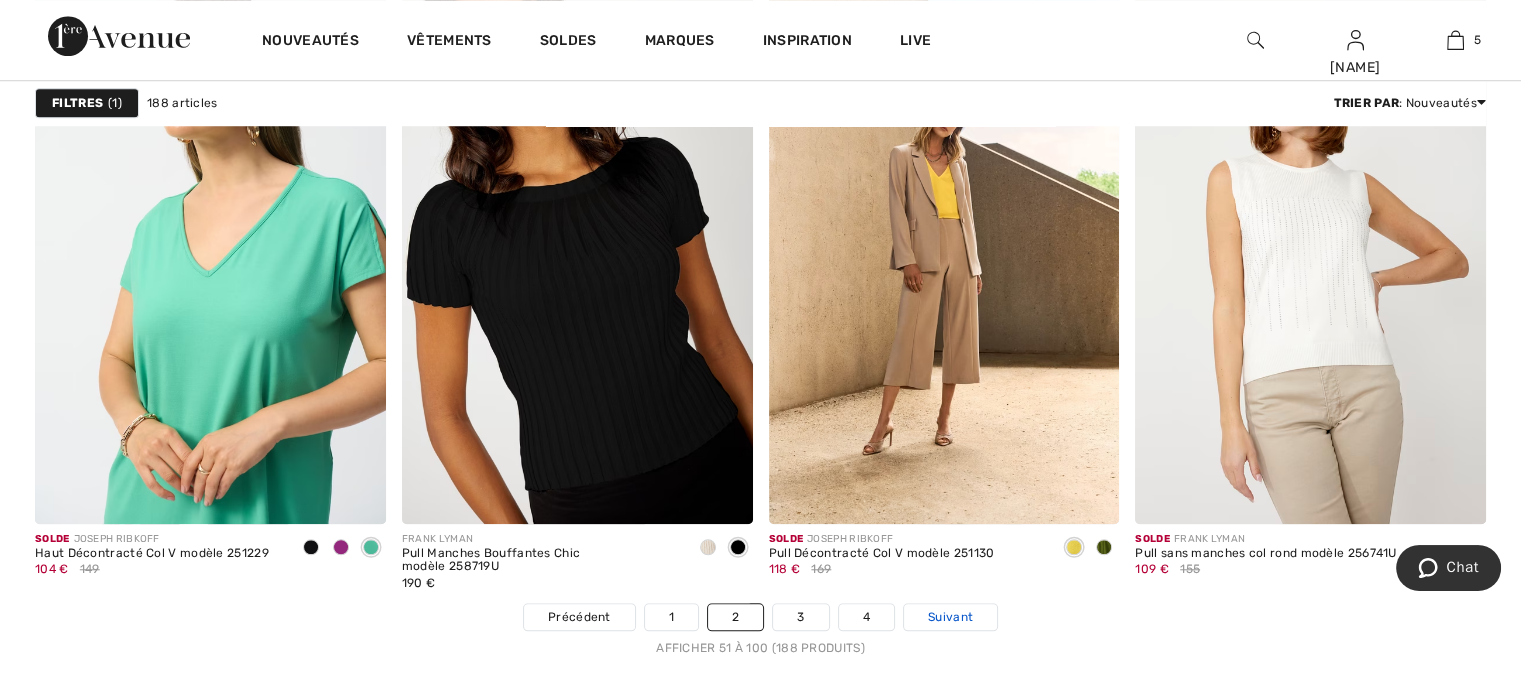 click on "Suivant" at bounding box center (950, 617) 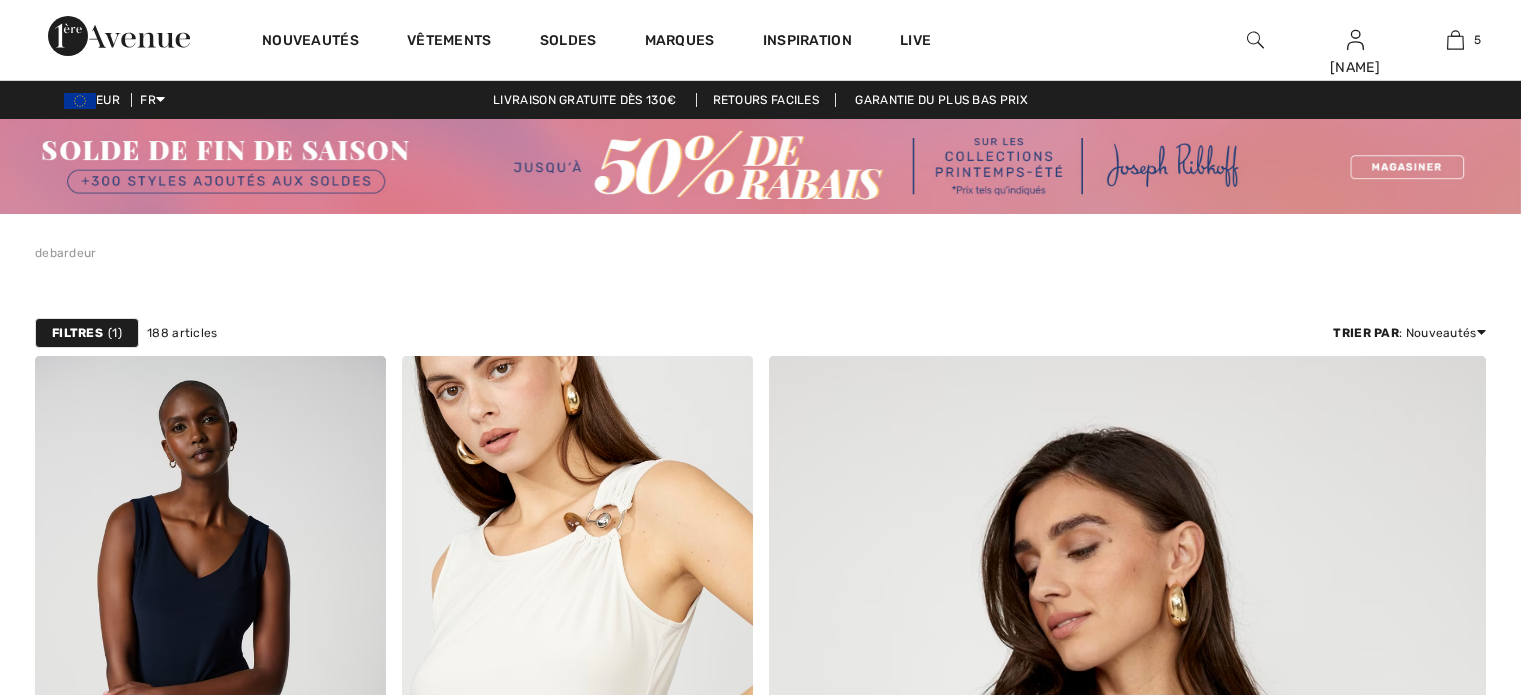 scroll, scrollTop: 900, scrollLeft: 0, axis: vertical 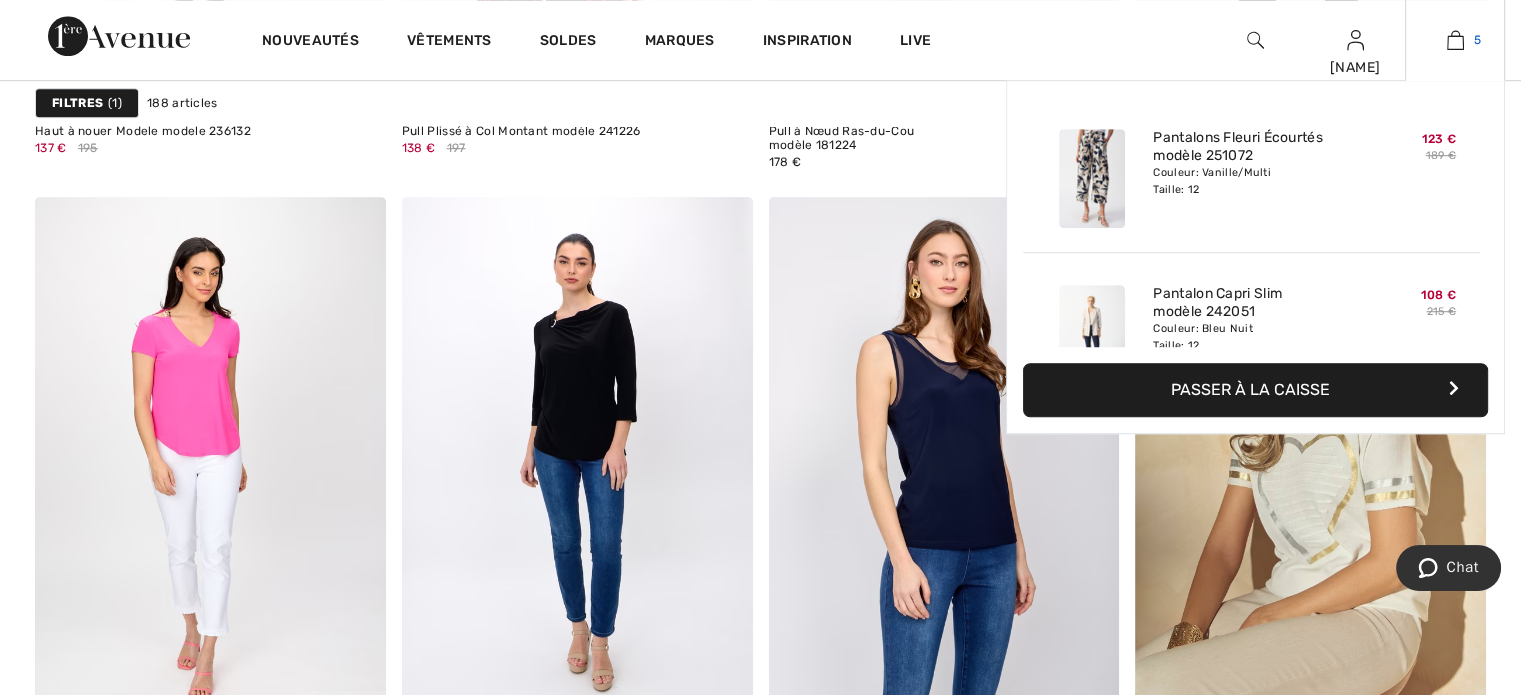 click at bounding box center [1455, 40] 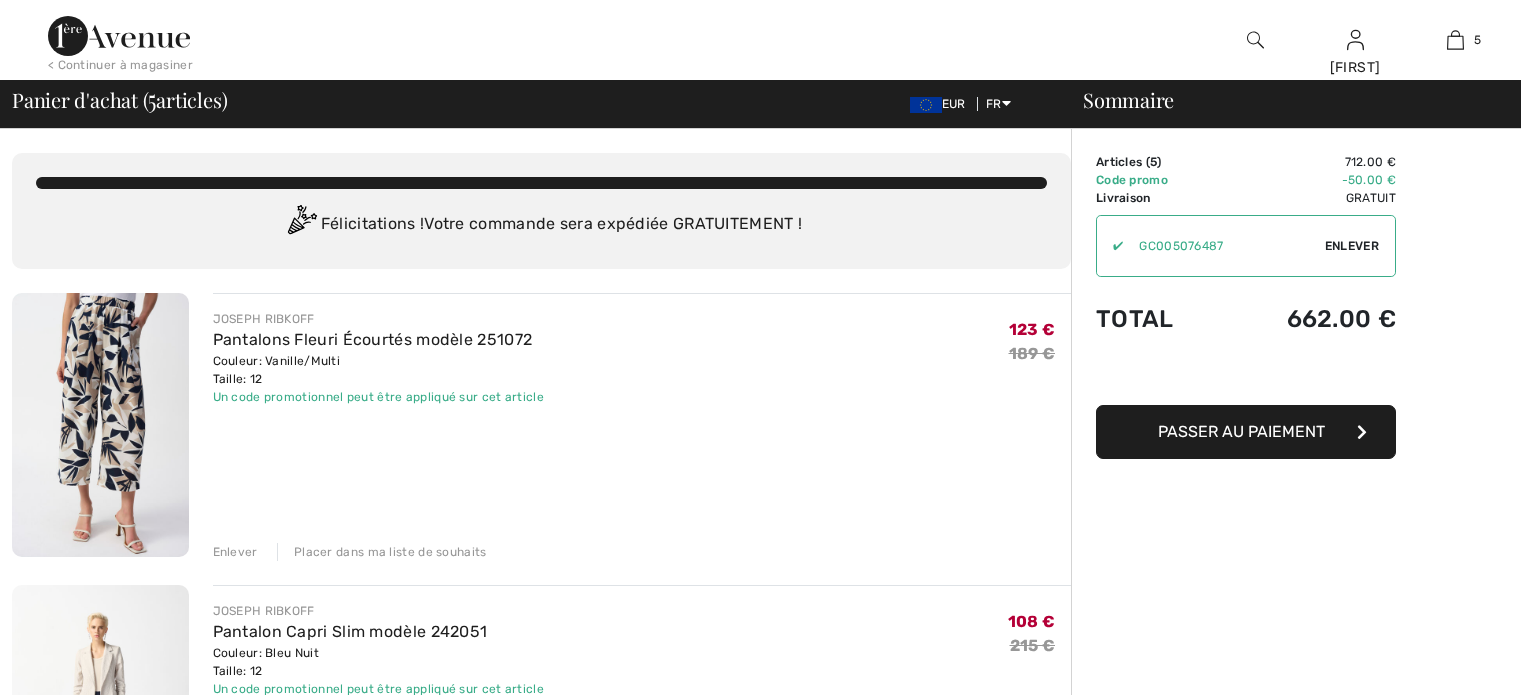scroll, scrollTop: 0, scrollLeft: 0, axis: both 